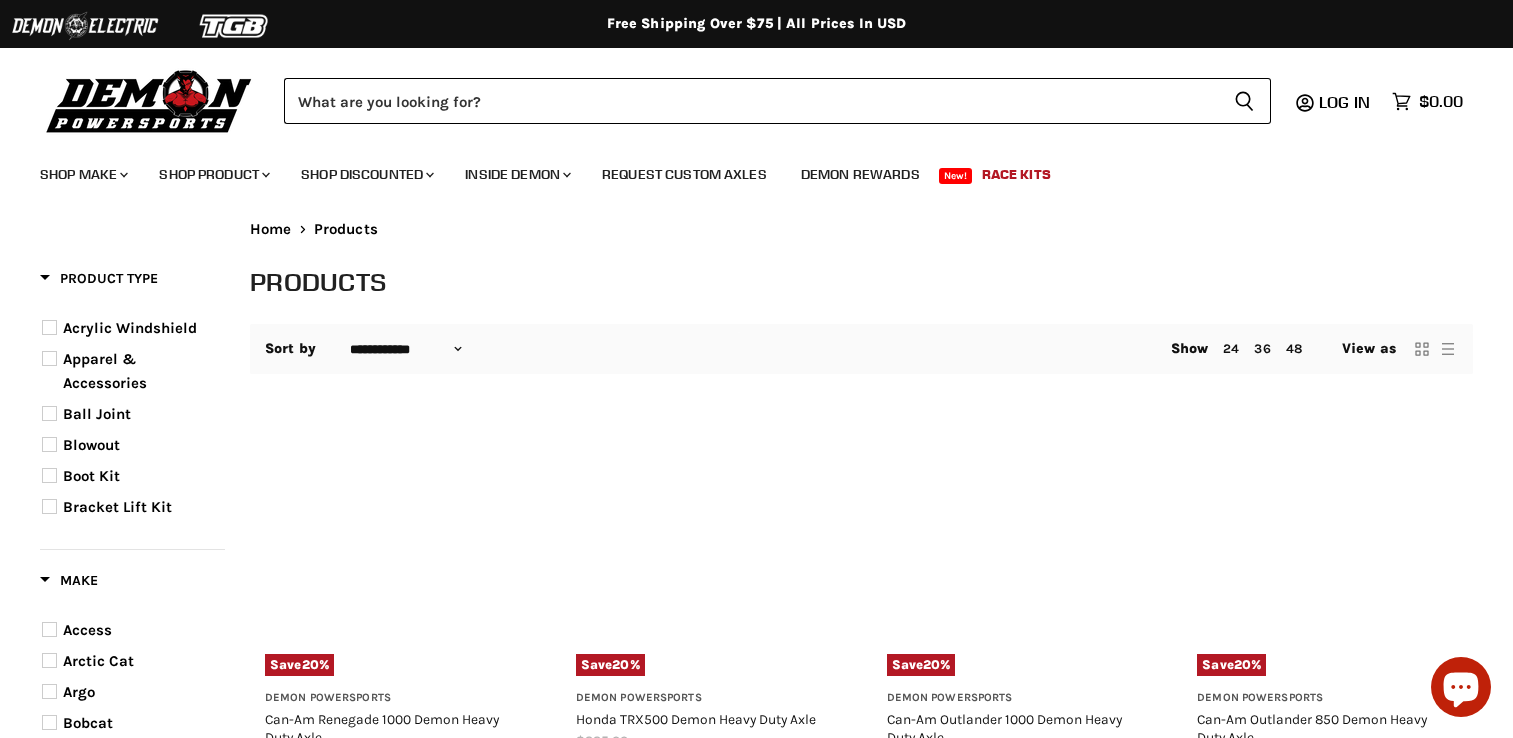 select on "**********" 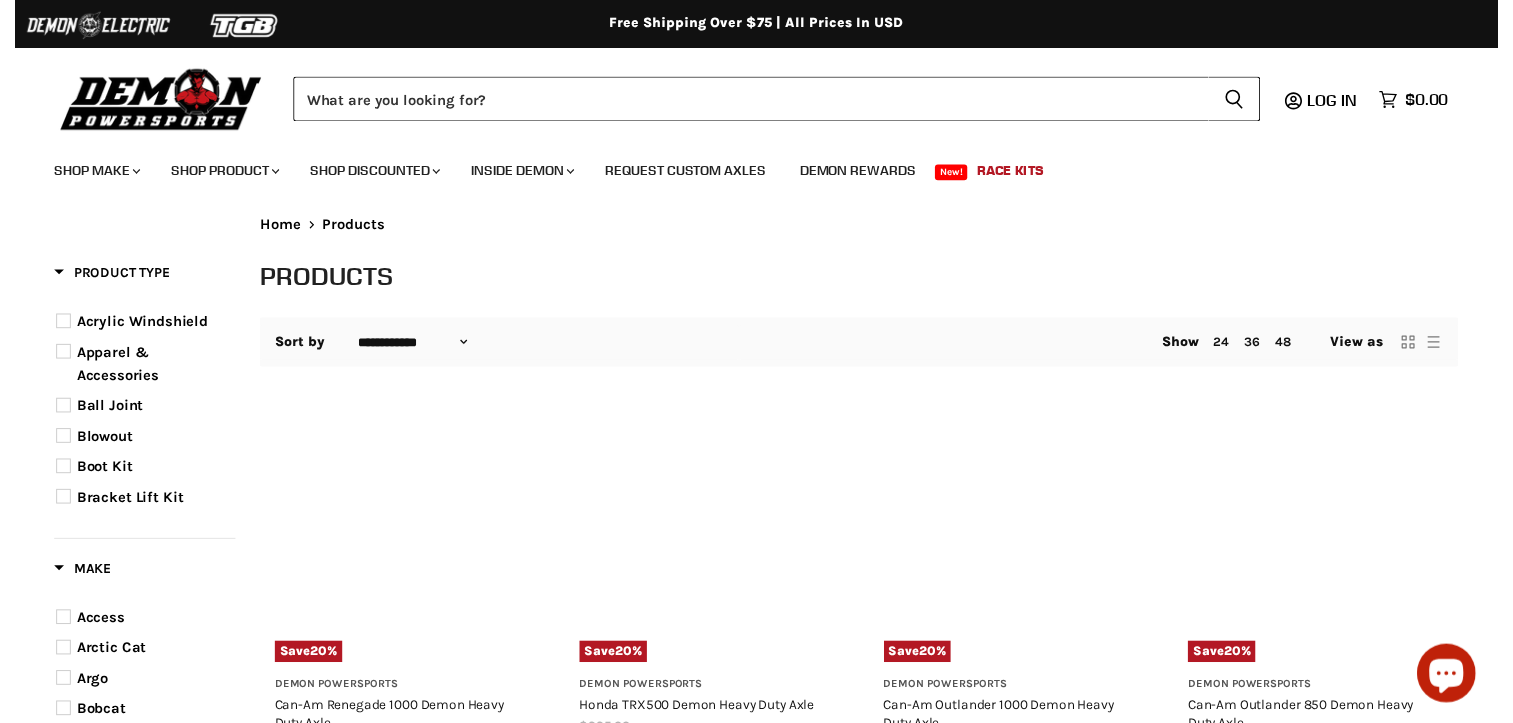 scroll, scrollTop: 0, scrollLeft: 0, axis: both 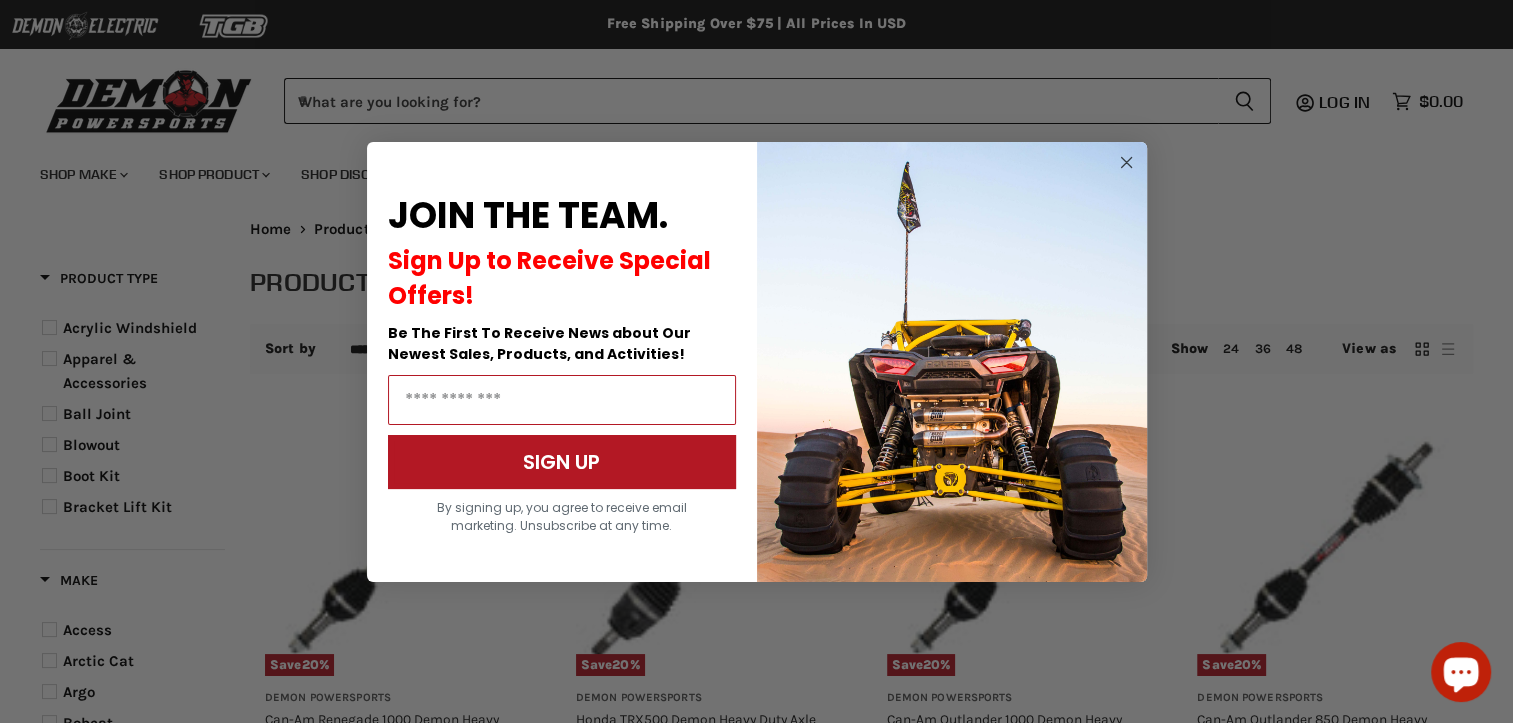 click 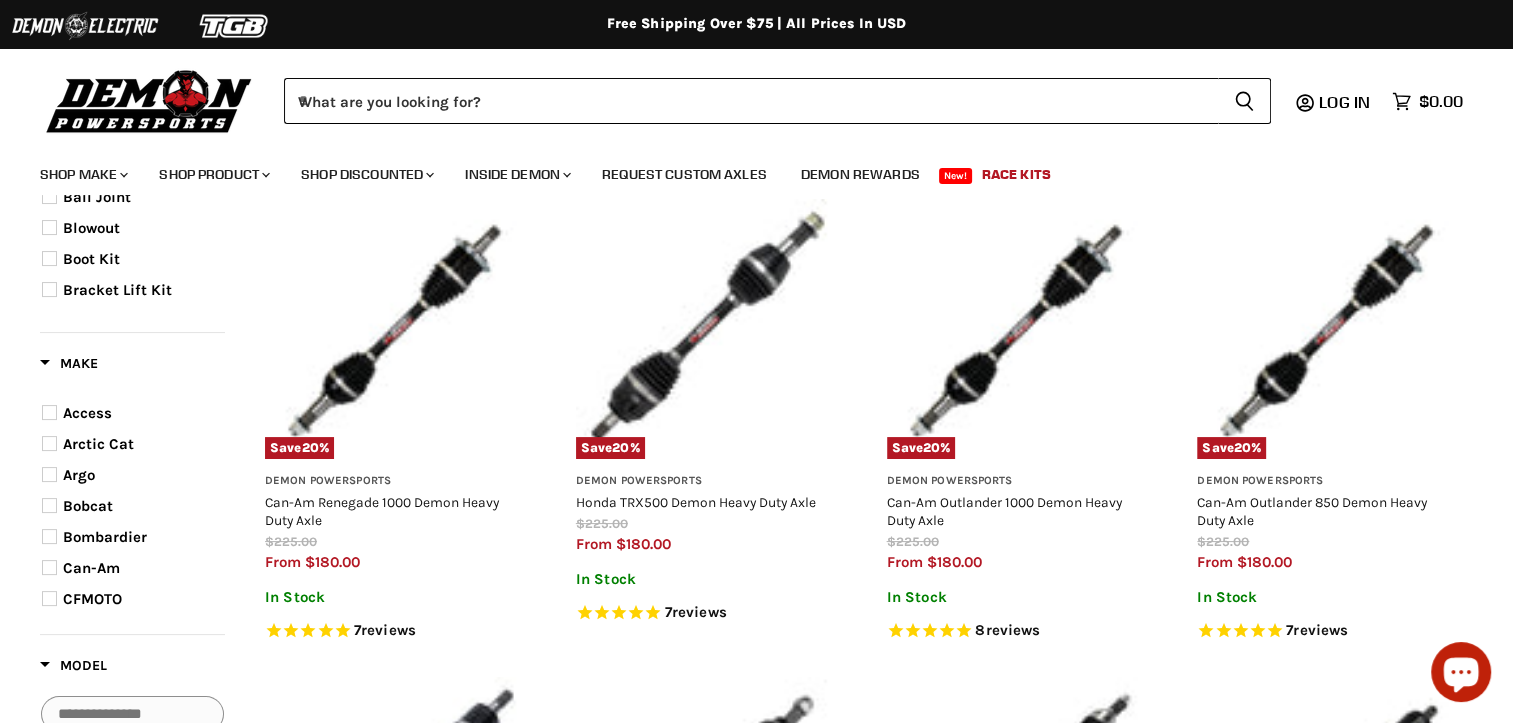 scroll, scrollTop: 300, scrollLeft: 0, axis: vertical 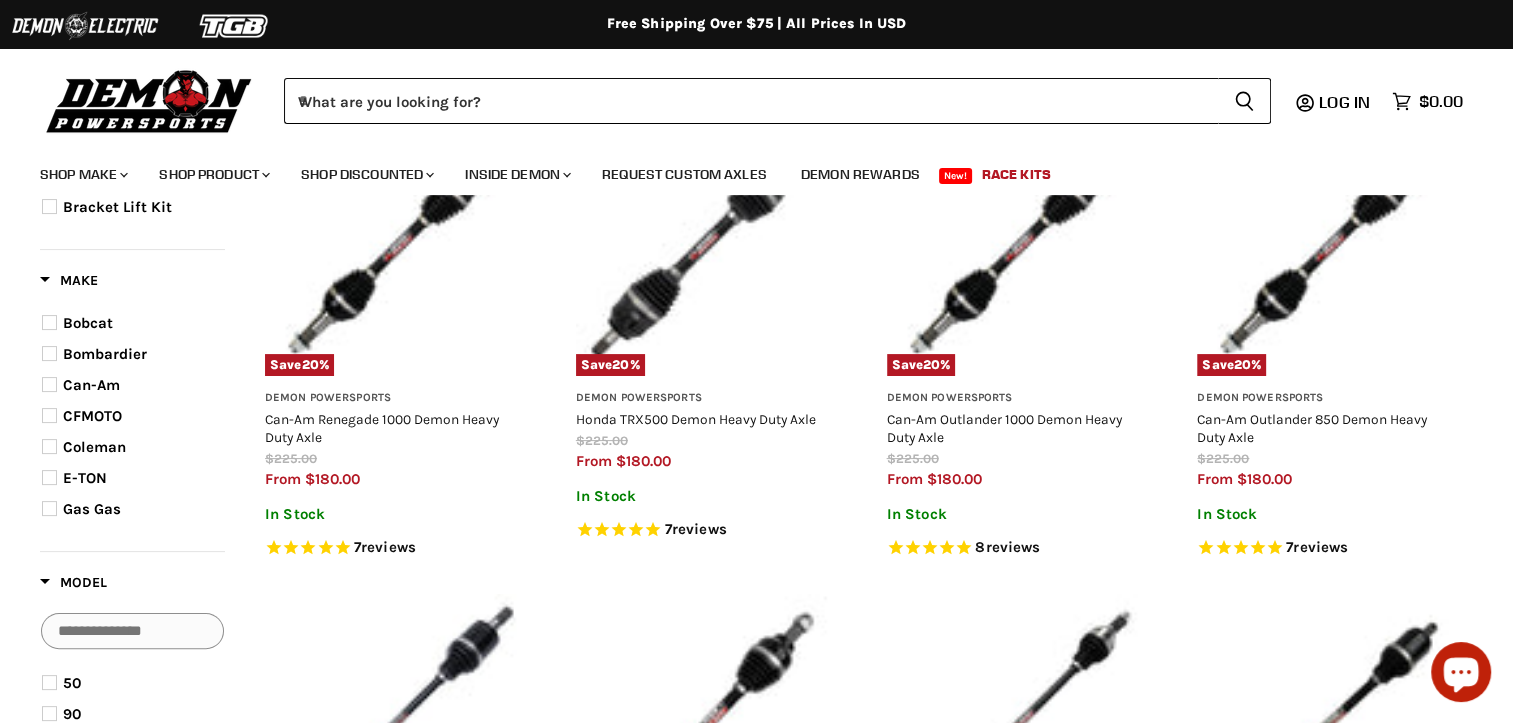 click at bounding box center (49, 384) 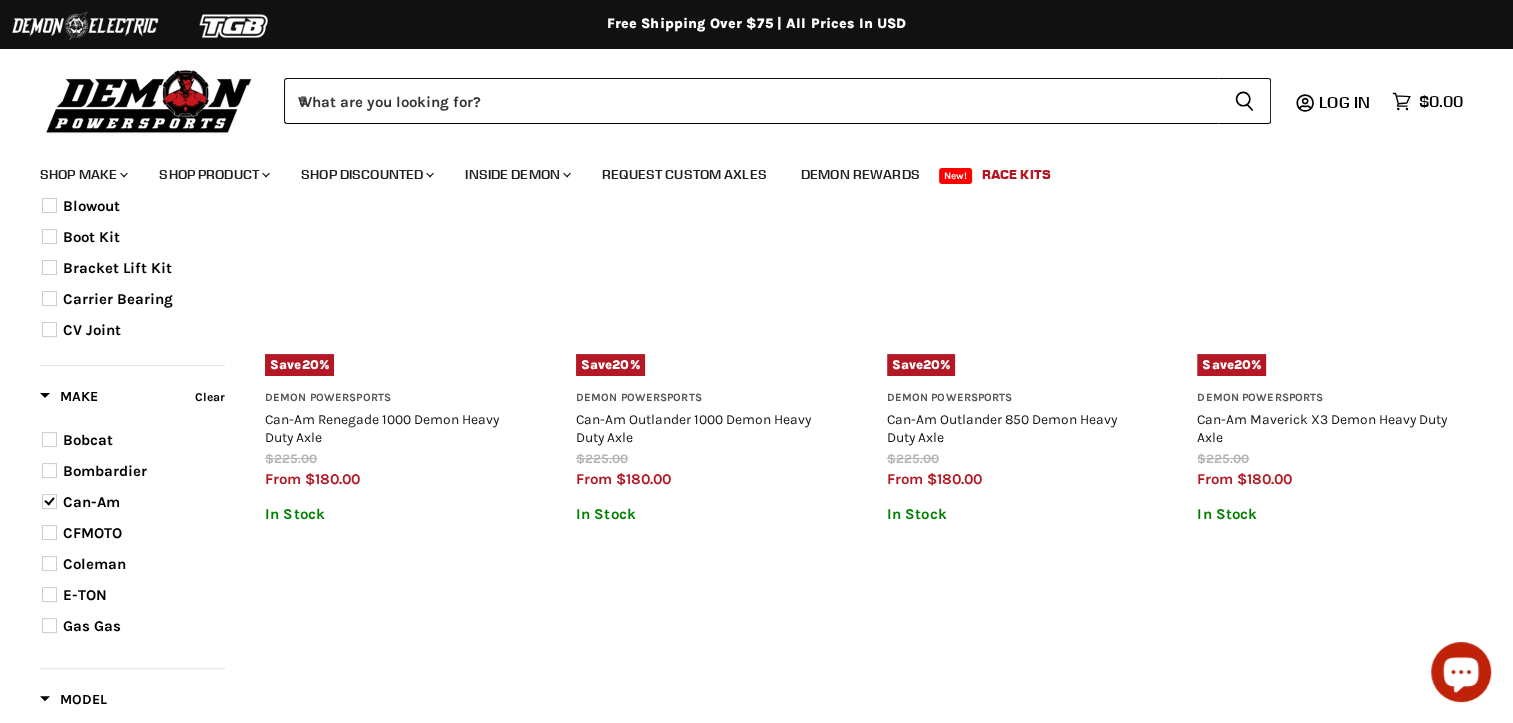 scroll, scrollTop: 415, scrollLeft: 0, axis: vertical 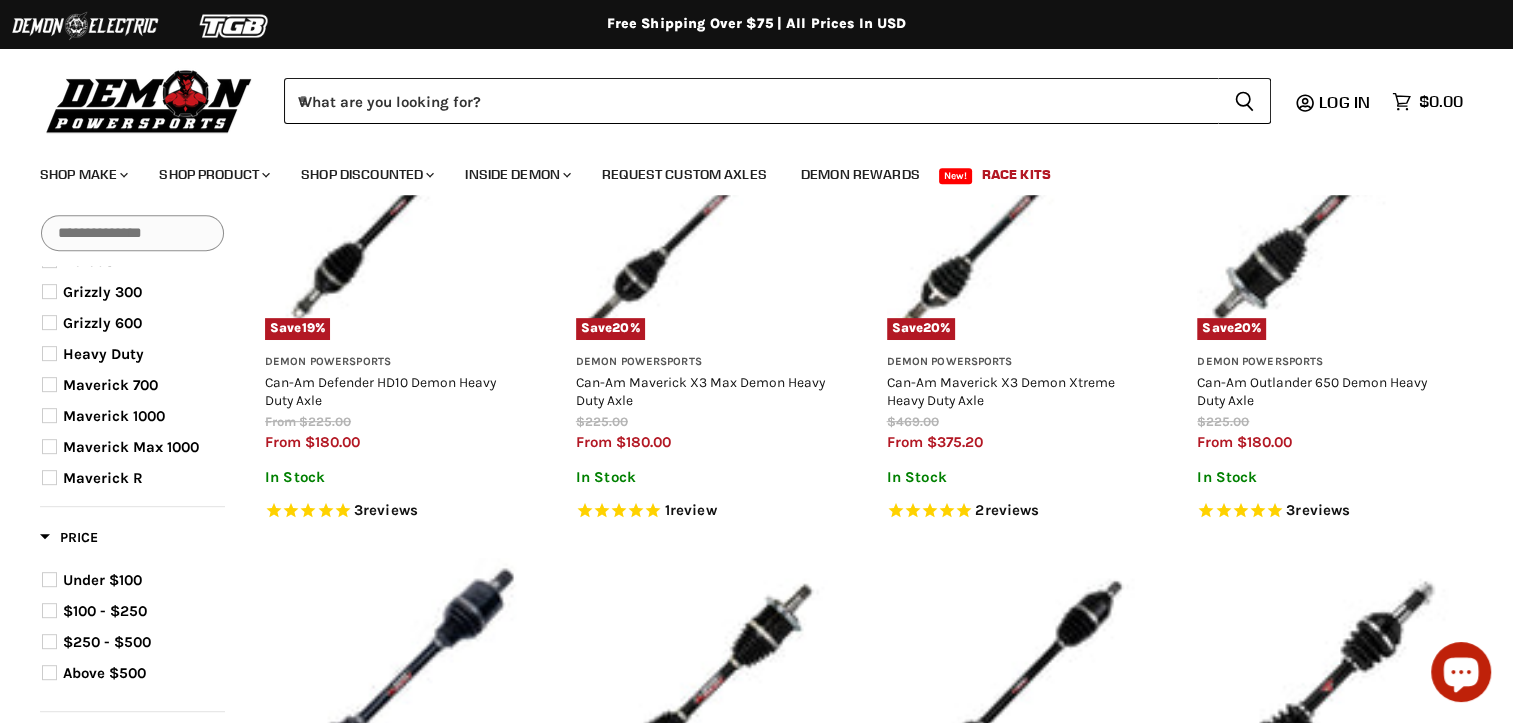 click at bounding box center (49, 415) 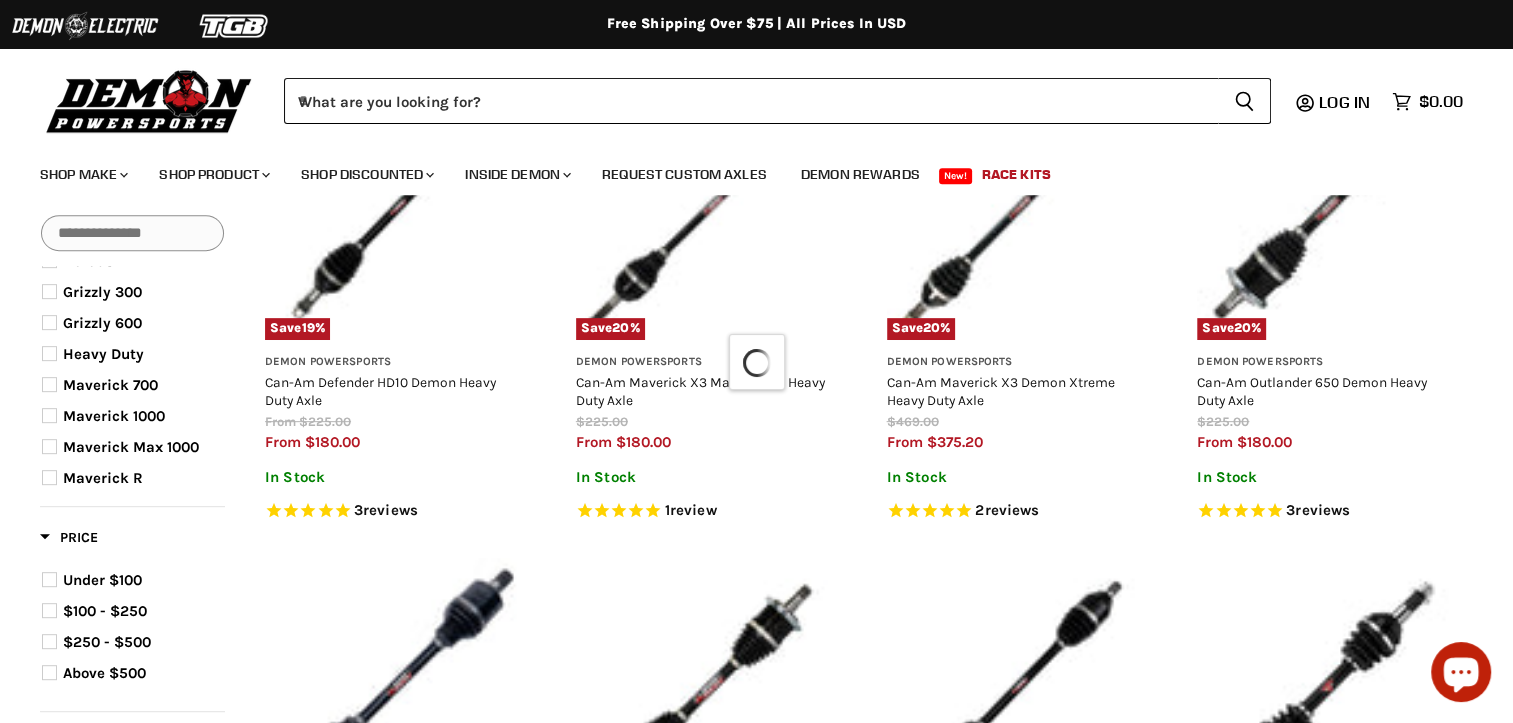 scroll, scrollTop: 666, scrollLeft: 0, axis: vertical 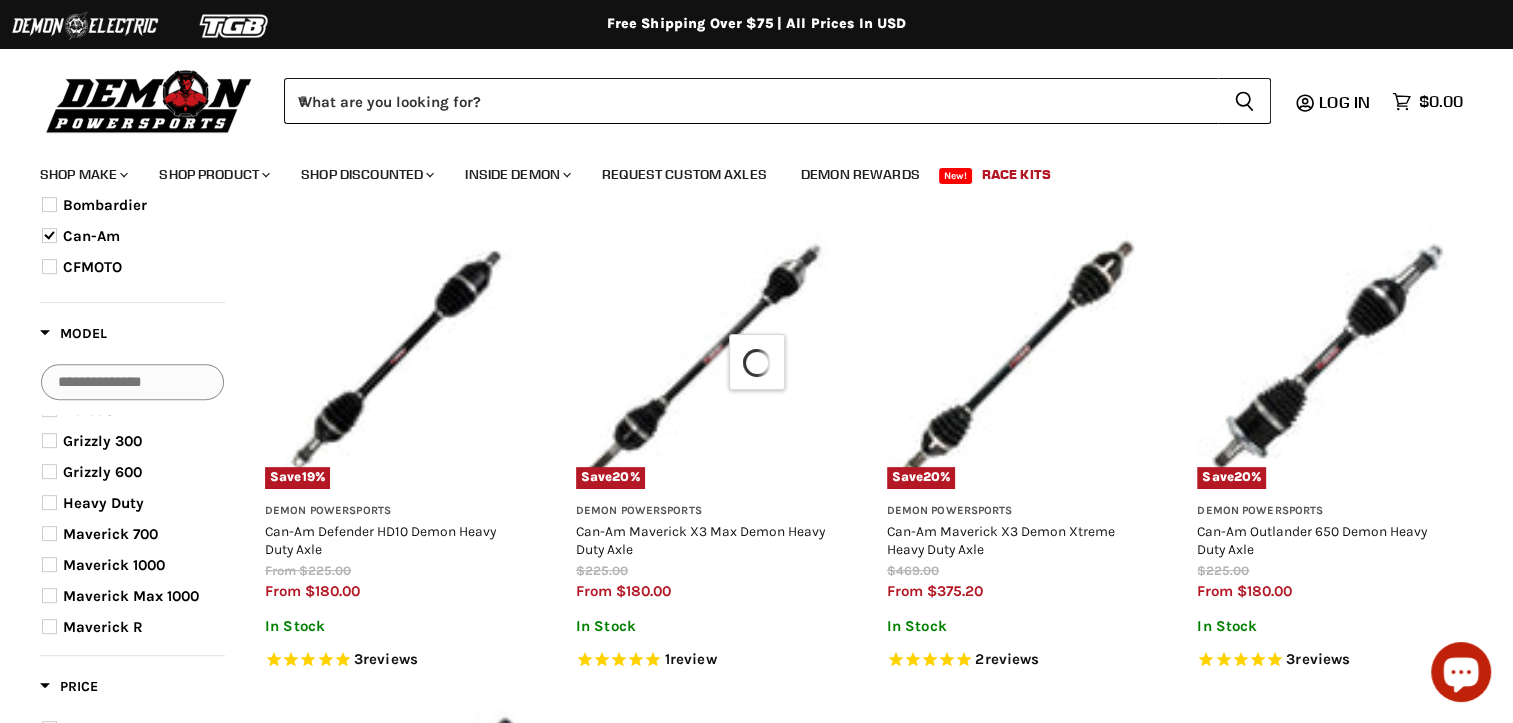 select on "**********" 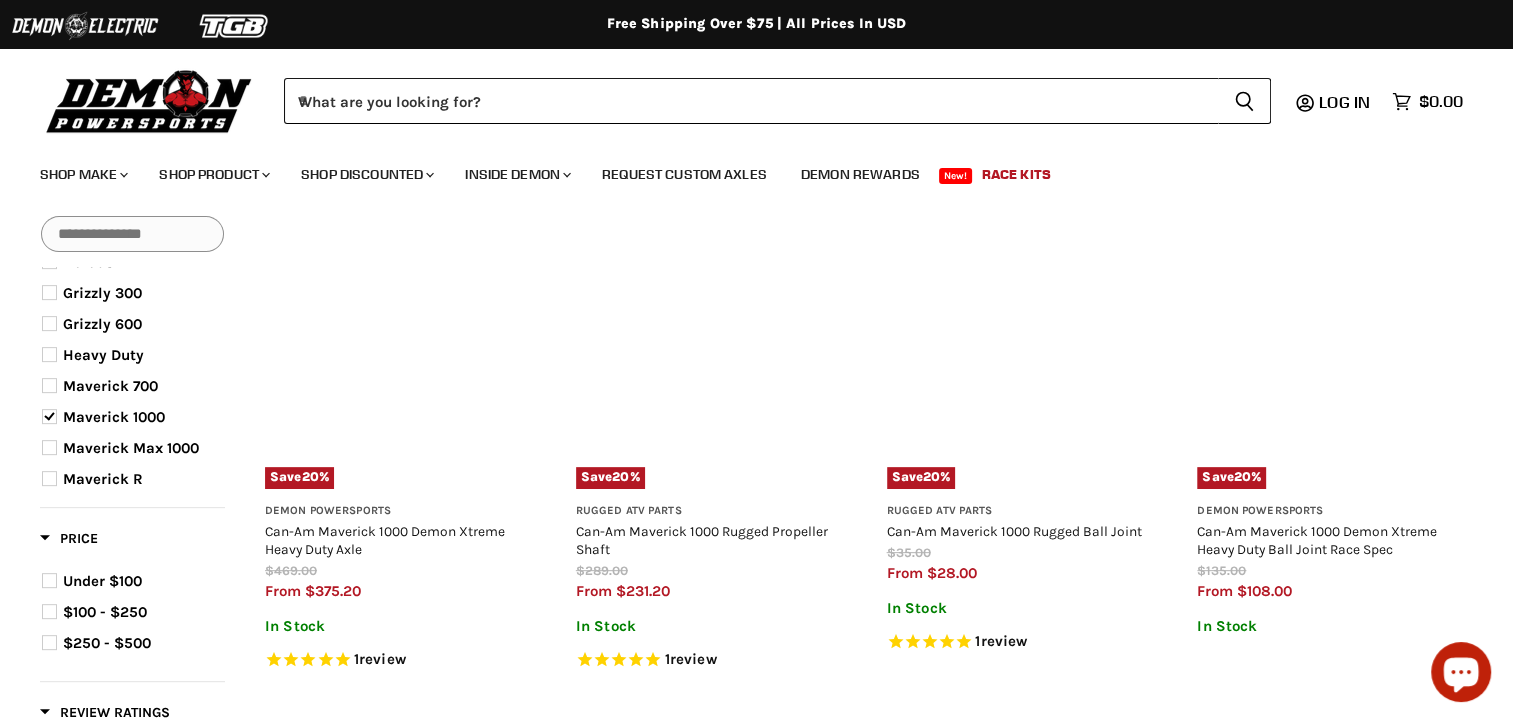 scroll, scrollTop: 400, scrollLeft: 0, axis: vertical 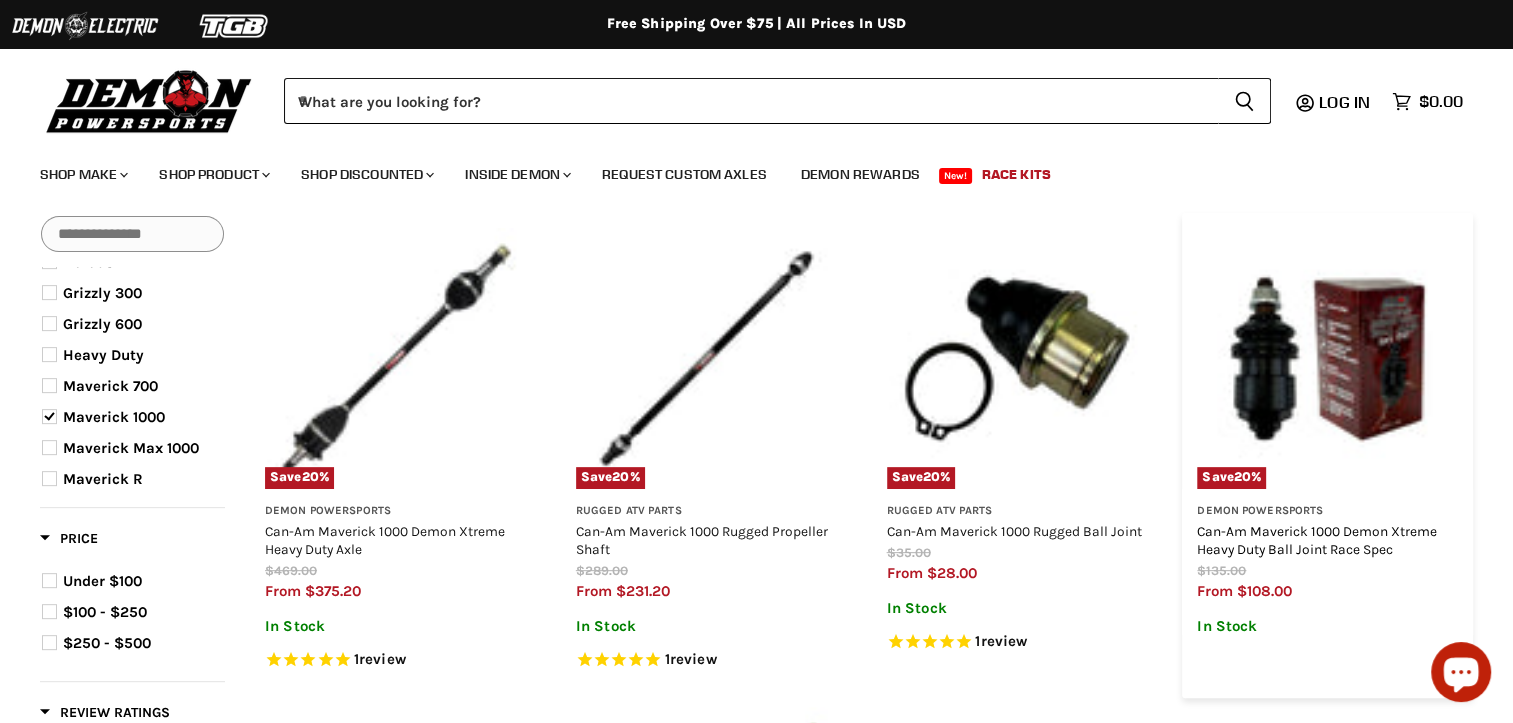 click on "Can-Am Maverick 1000 Demon Xtreme Heavy Duty Ball Joint Race Spec" at bounding box center (1317, 540) 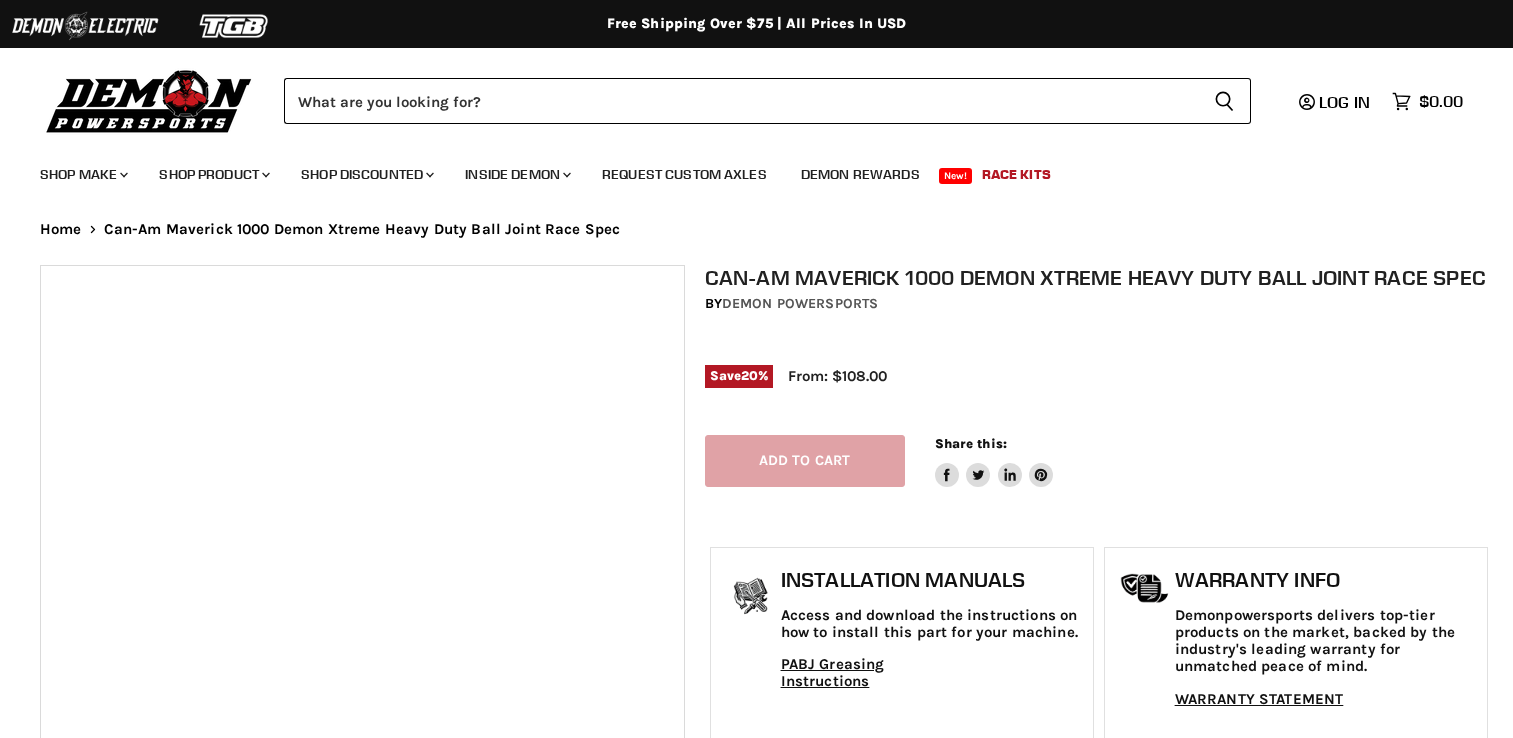 scroll, scrollTop: 0, scrollLeft: 0, axis: both 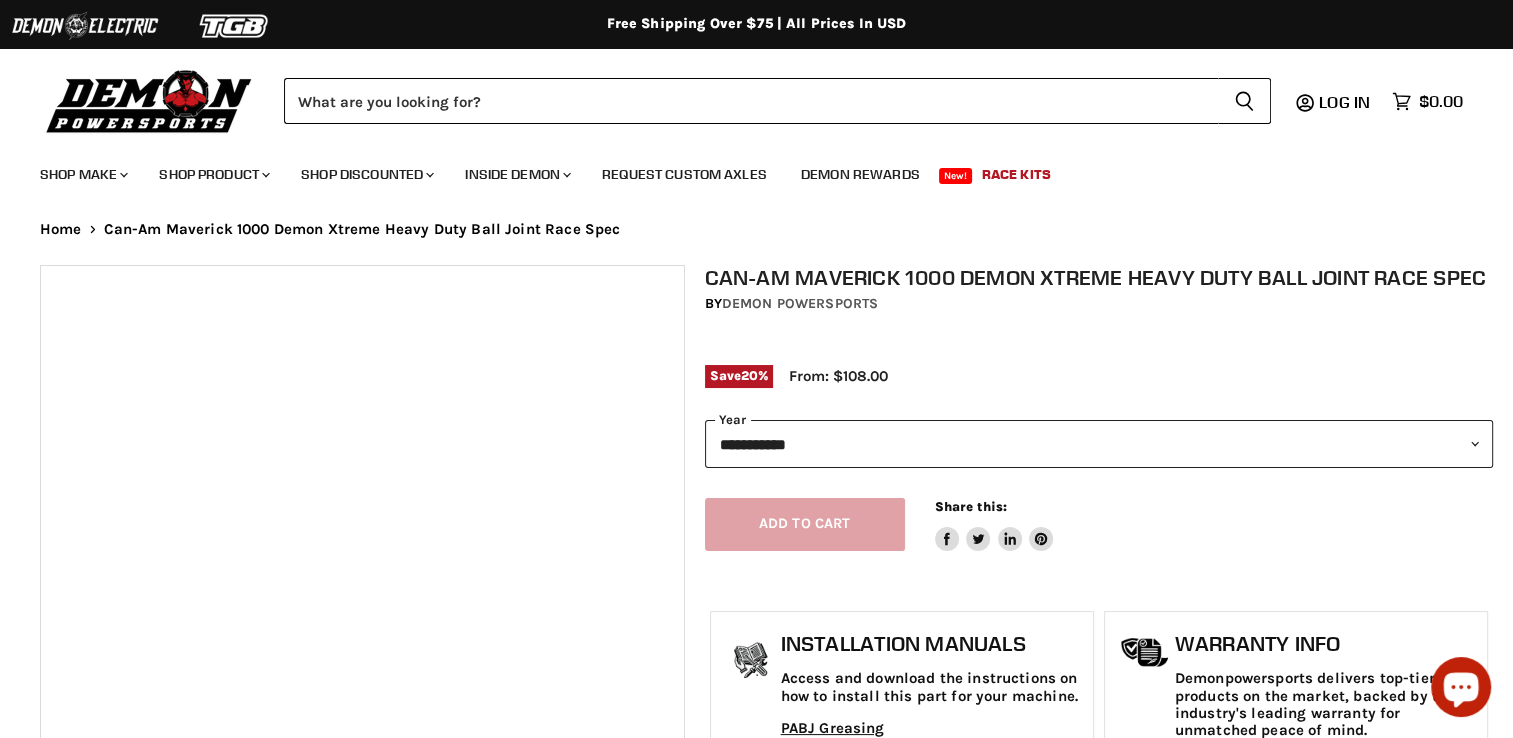 click on "**********" at bounding box center (1099, 444) 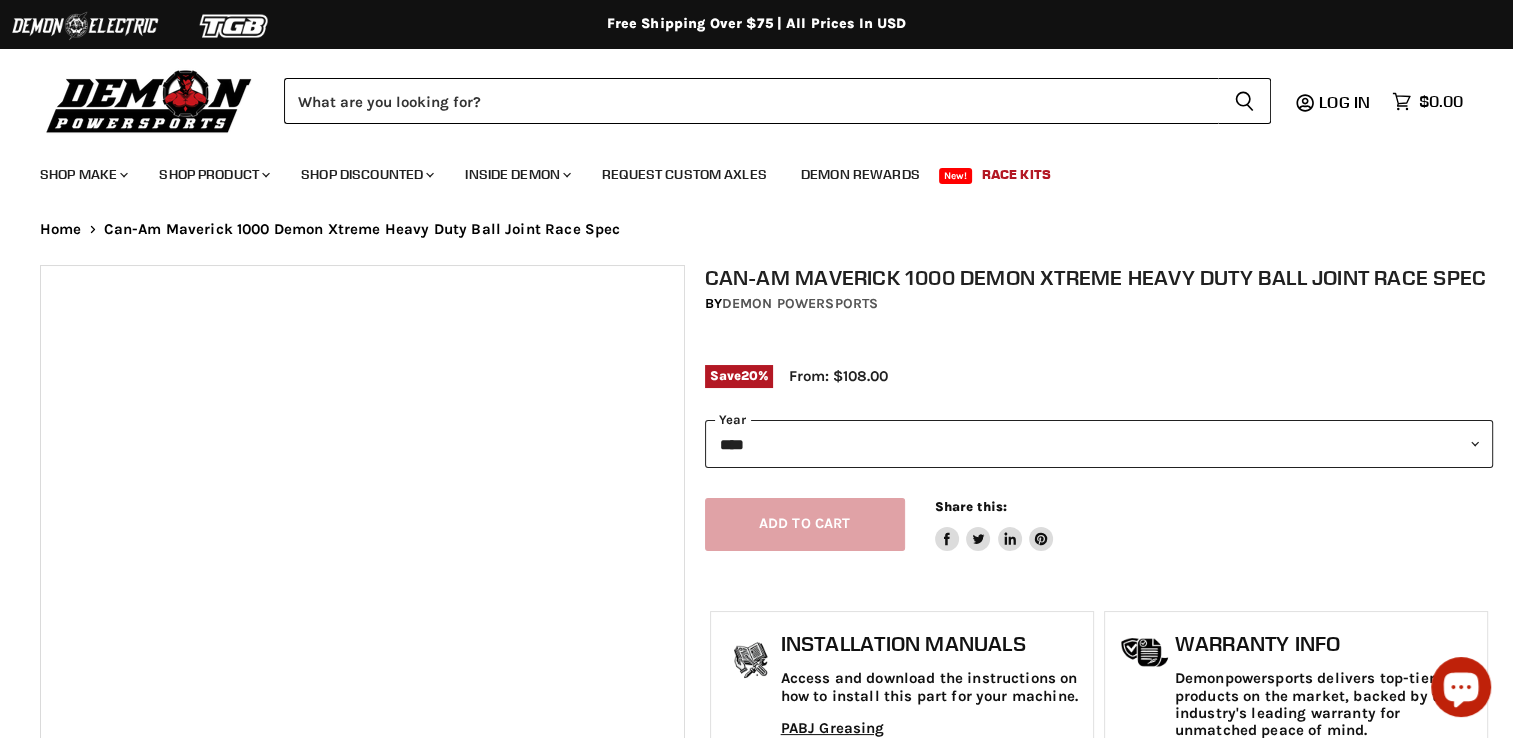 click on "**********" at bounding box center (1099, 444) 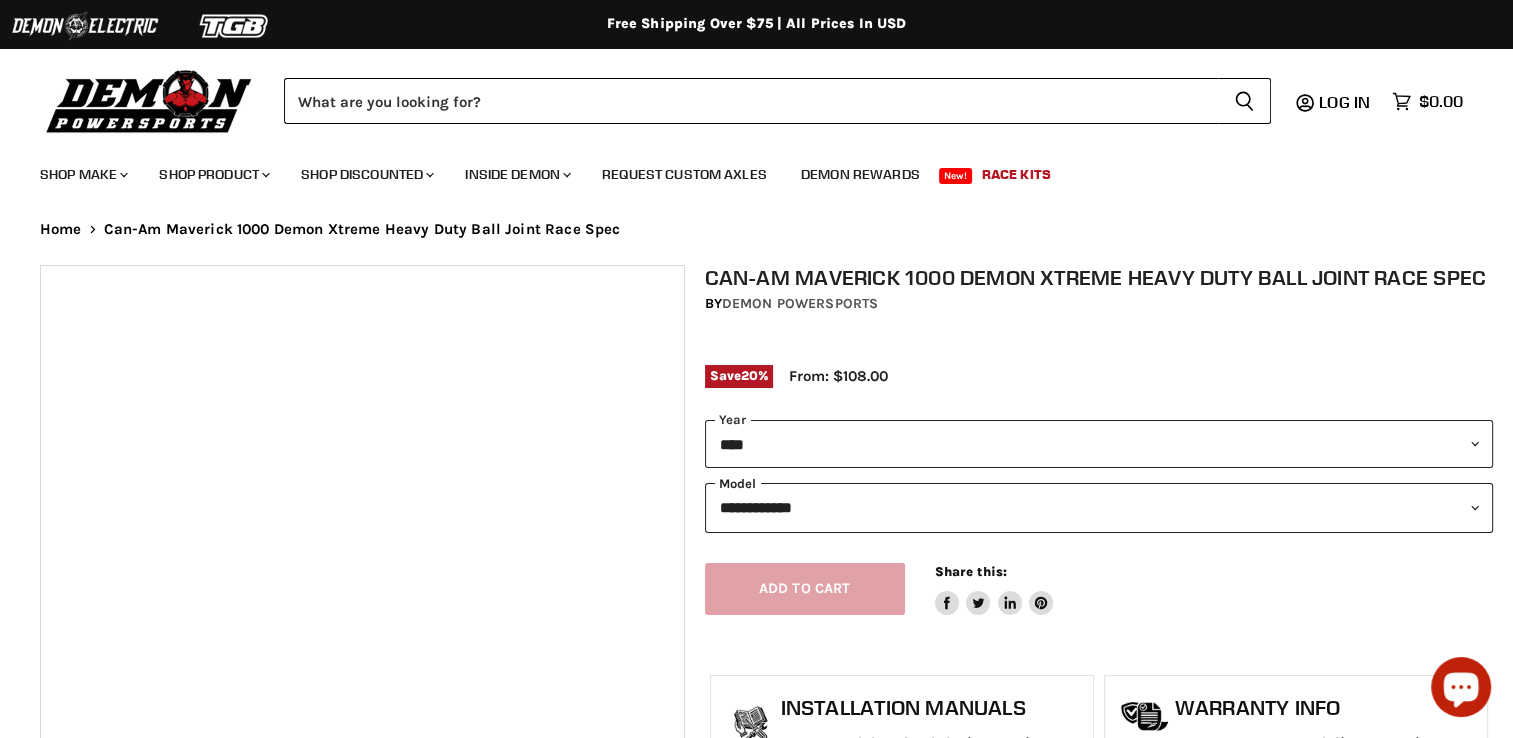 click on "**********" at bounding box center (1099, 507) 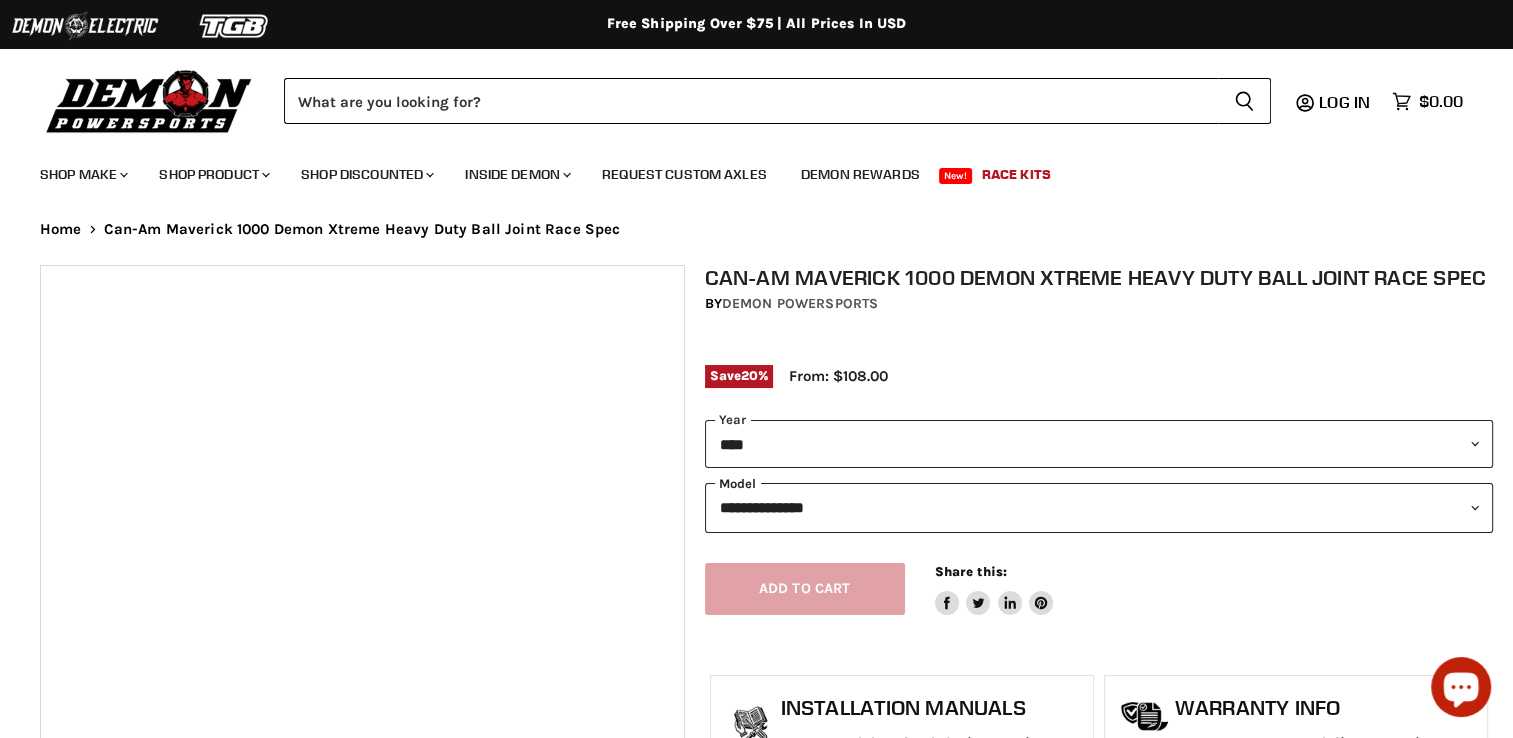click on "**********" at bounding box center [1099, 507] 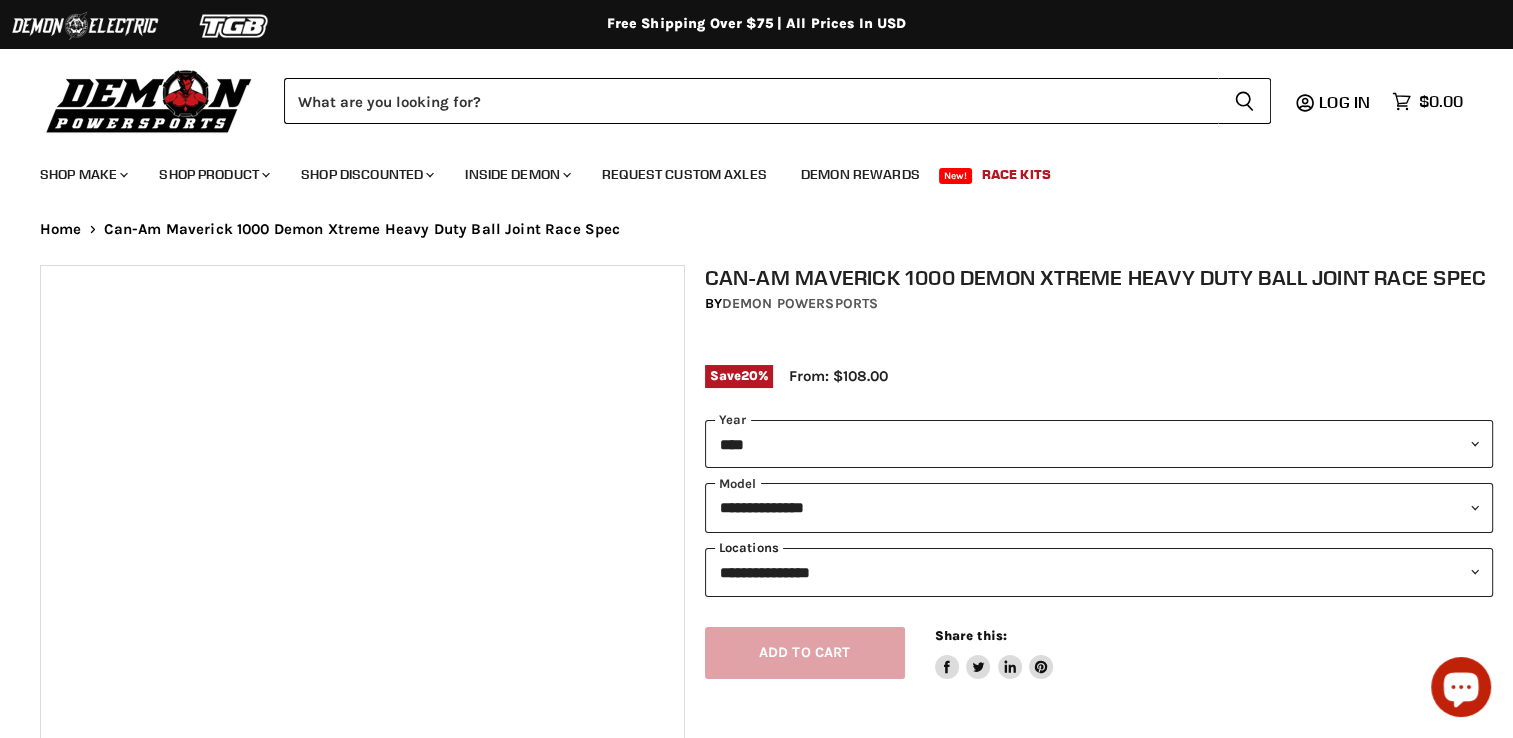 click on "**********" at bounding box center (1099, 572) 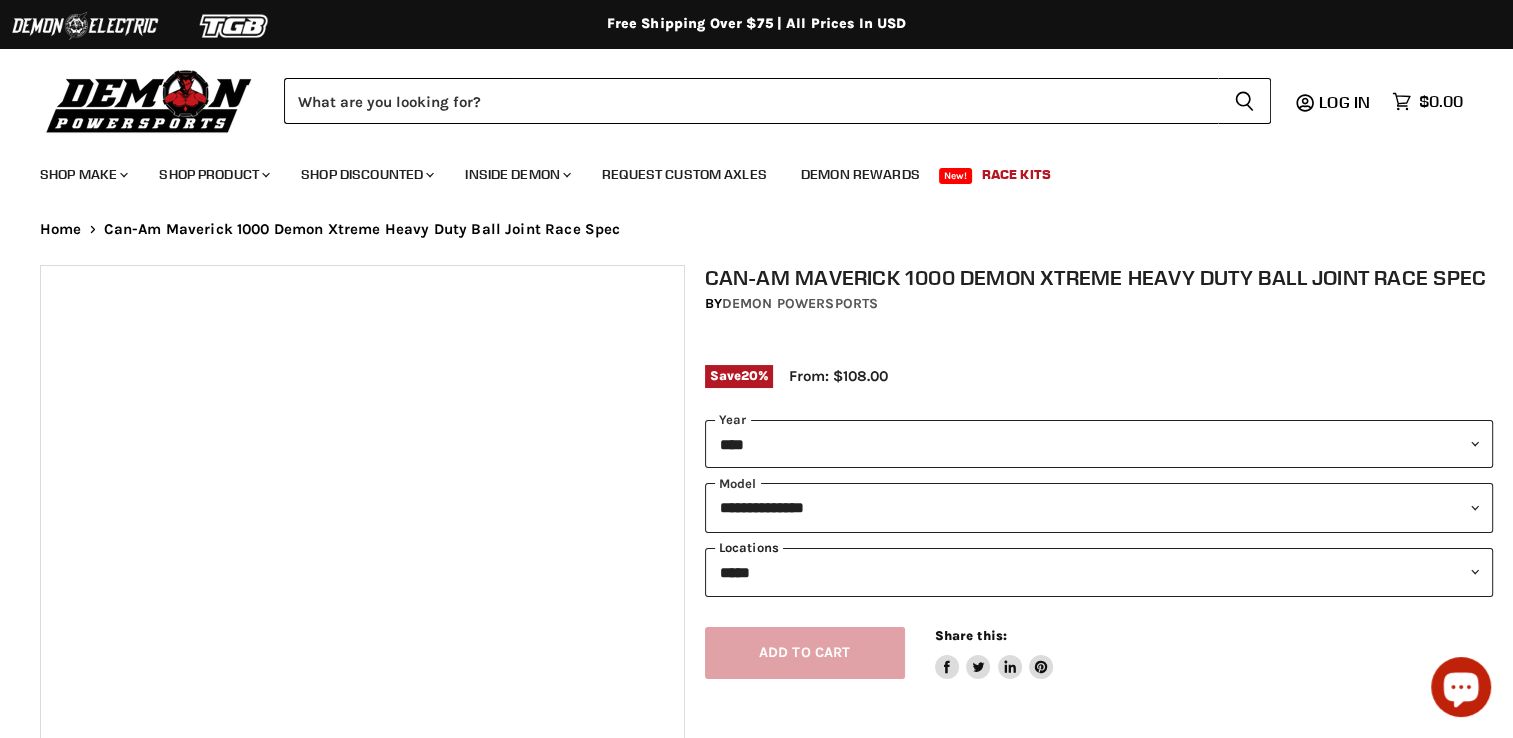 click on "**********" at bounding box center (1099, 572) 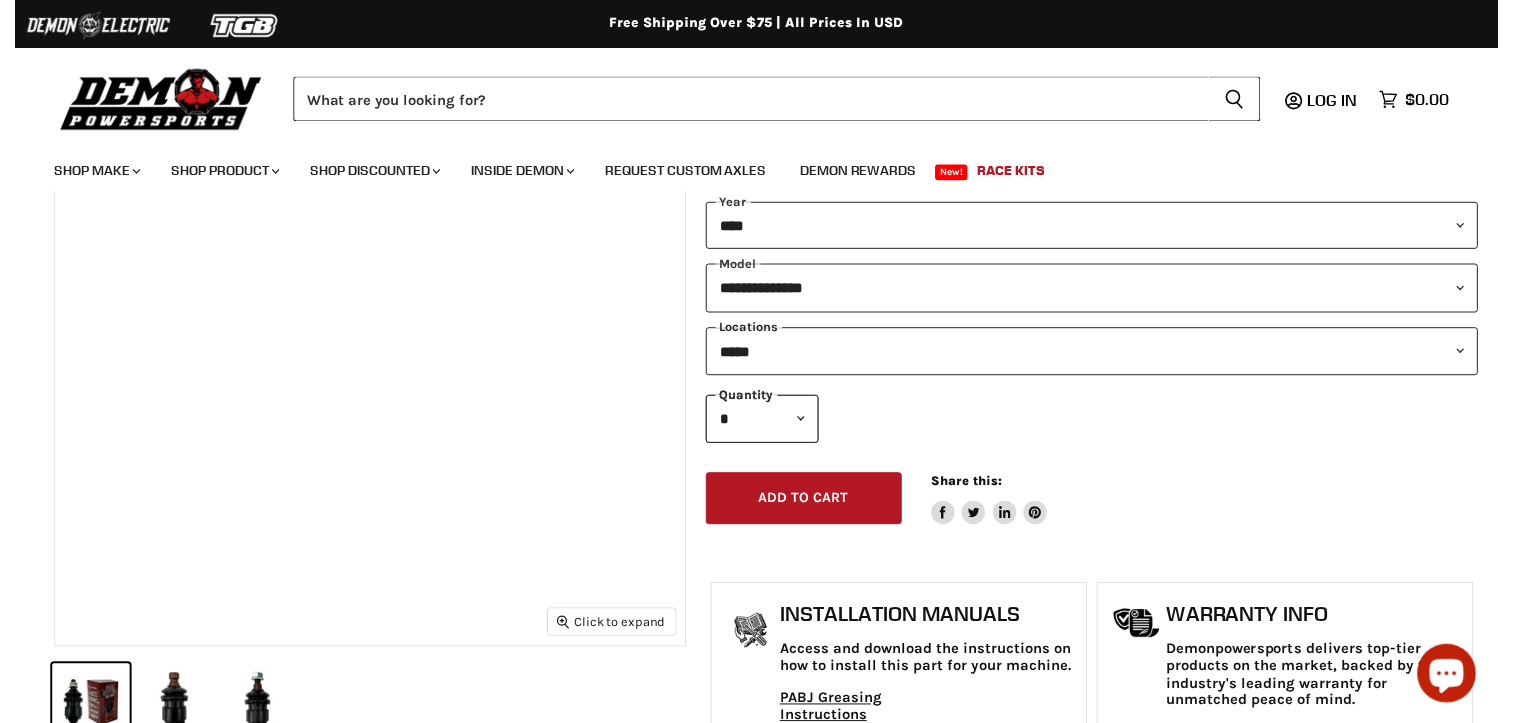 scroll, scrollTop: 300, scrollLeft: 0, axis: vertical 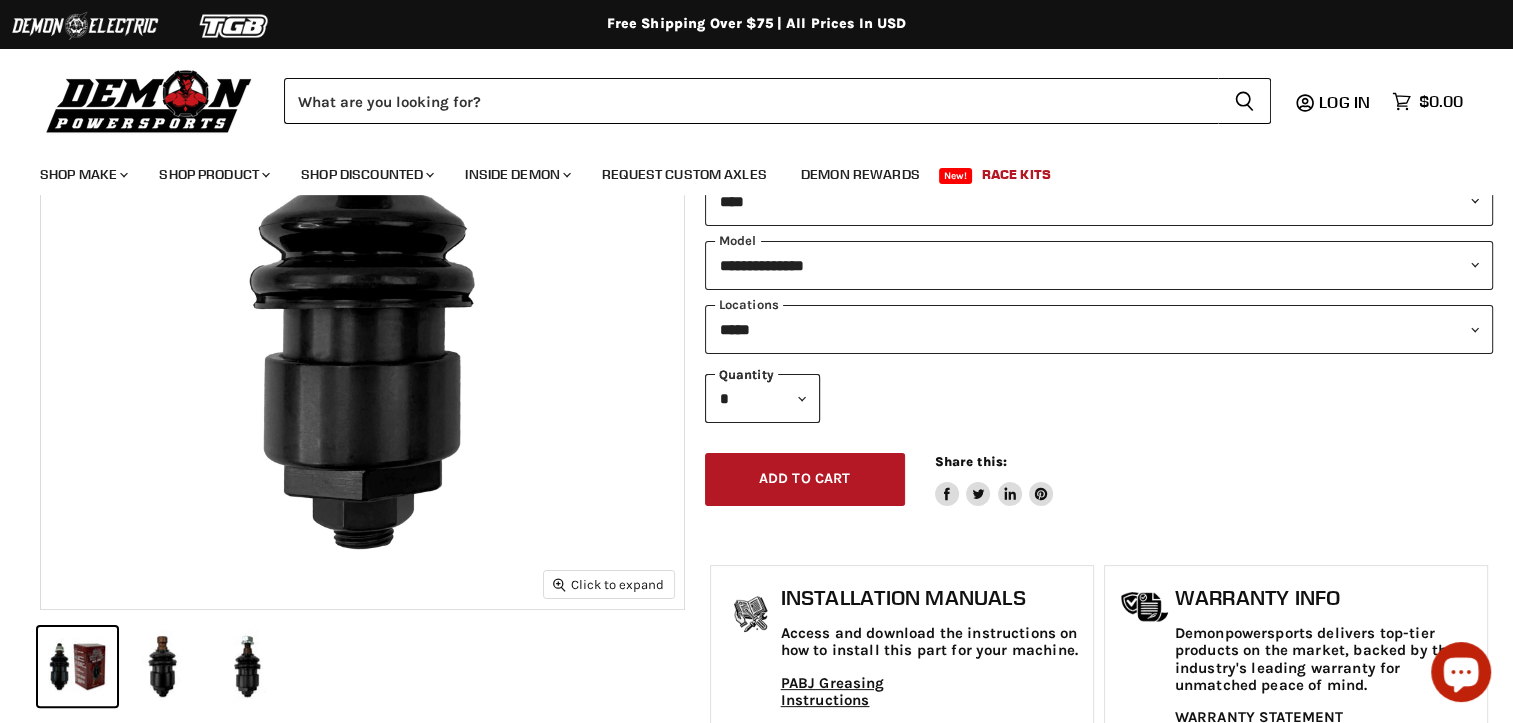 click on "*
*
*
*
*
*
*
*
*
***" at bounding box center [762, 398] 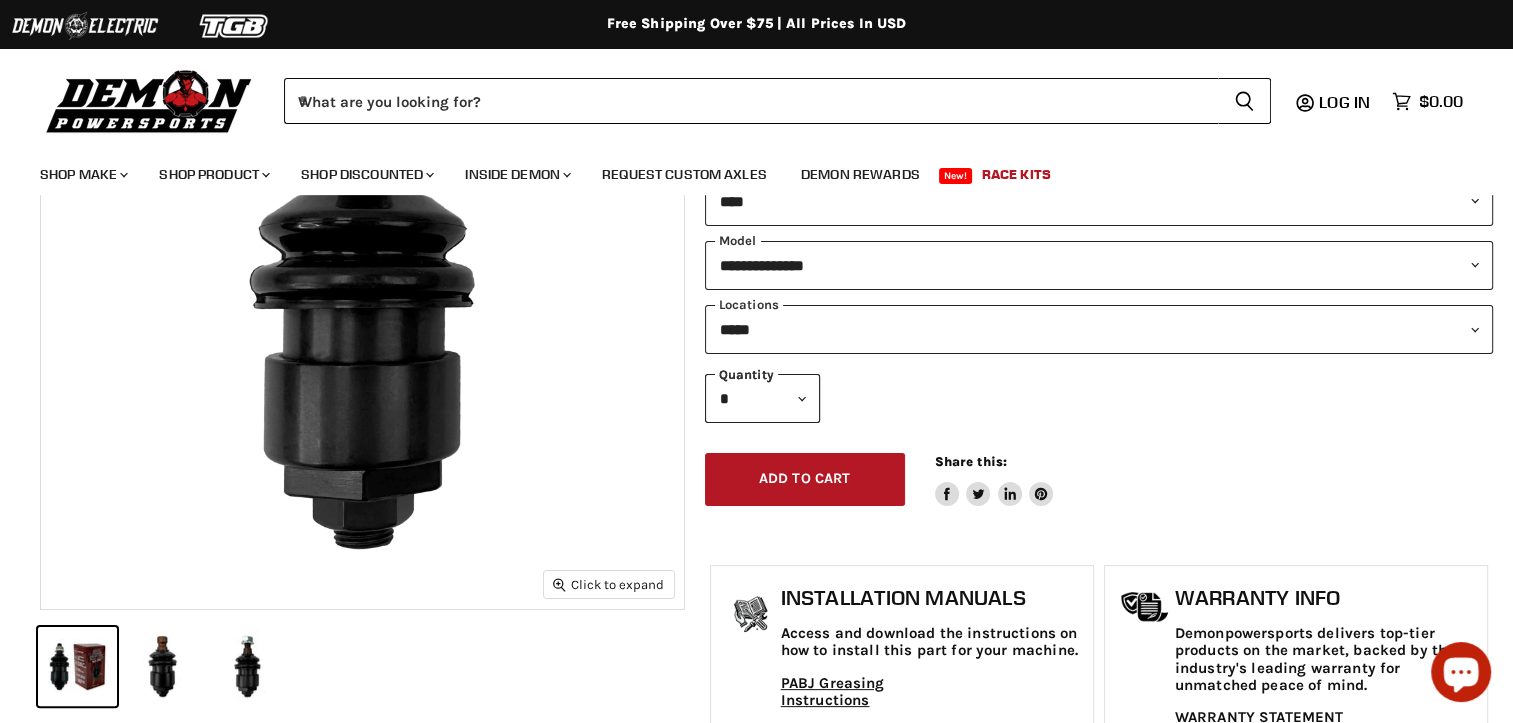 scroll, scrollTop: 0, scrollLeft: 0, axis: both 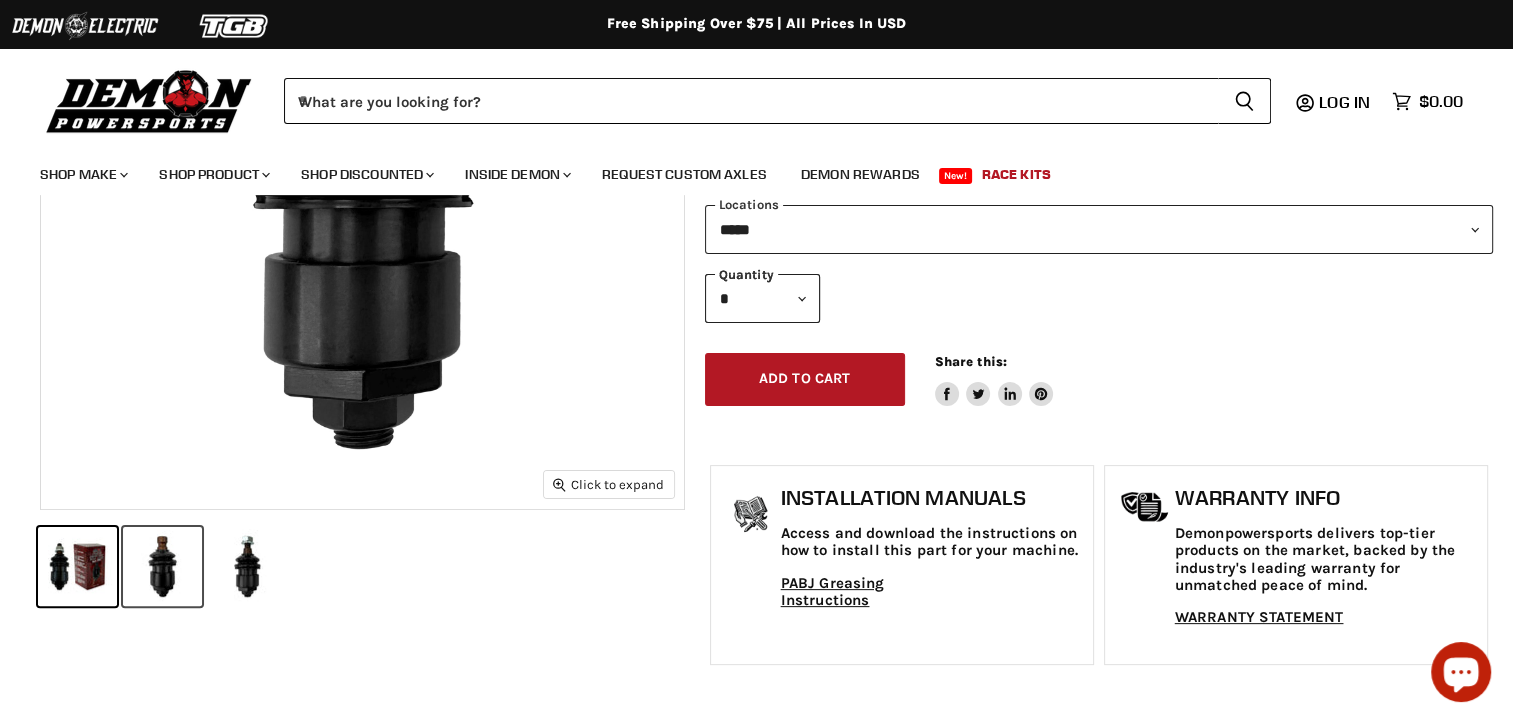 click at bounding box center (162, 566) 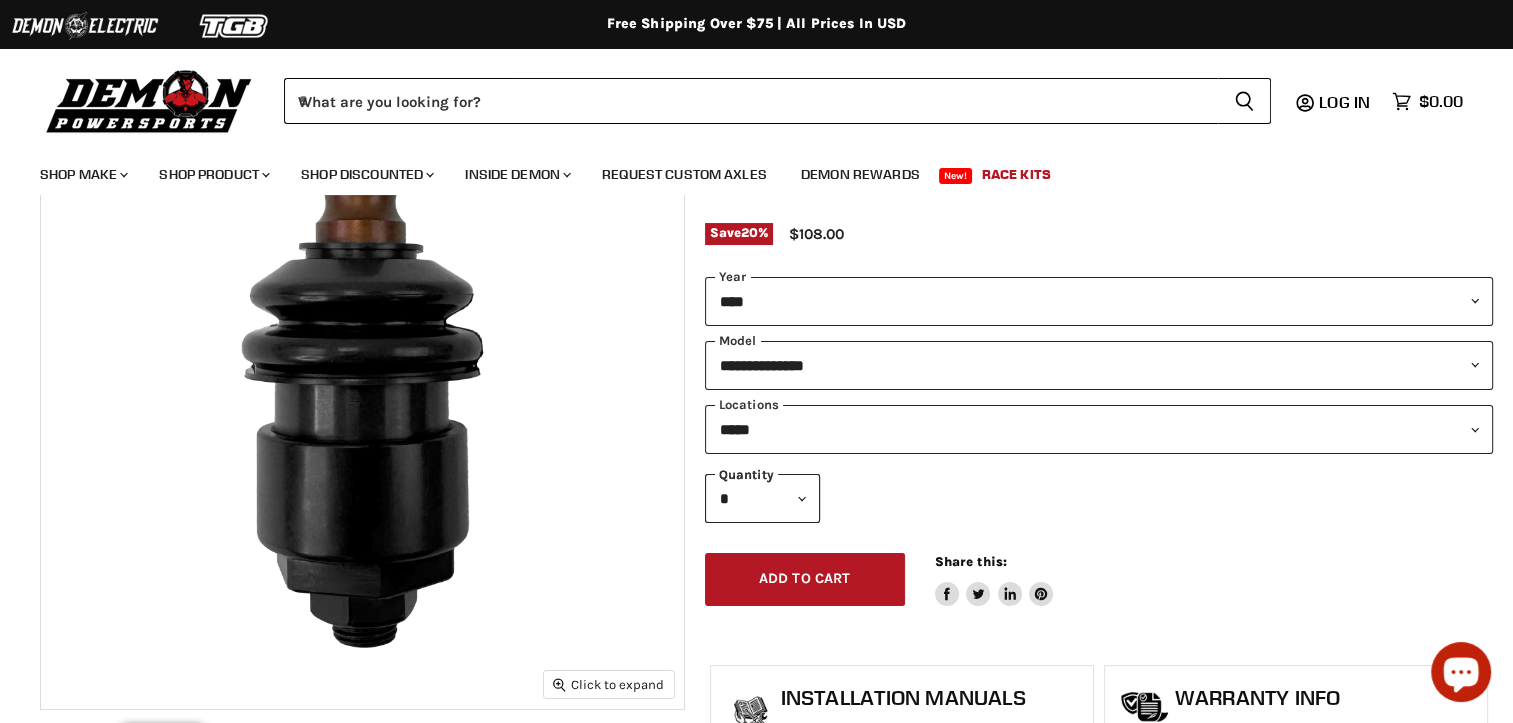 scroll, scrollTop: 0, scrollLeft: 0, axis: both 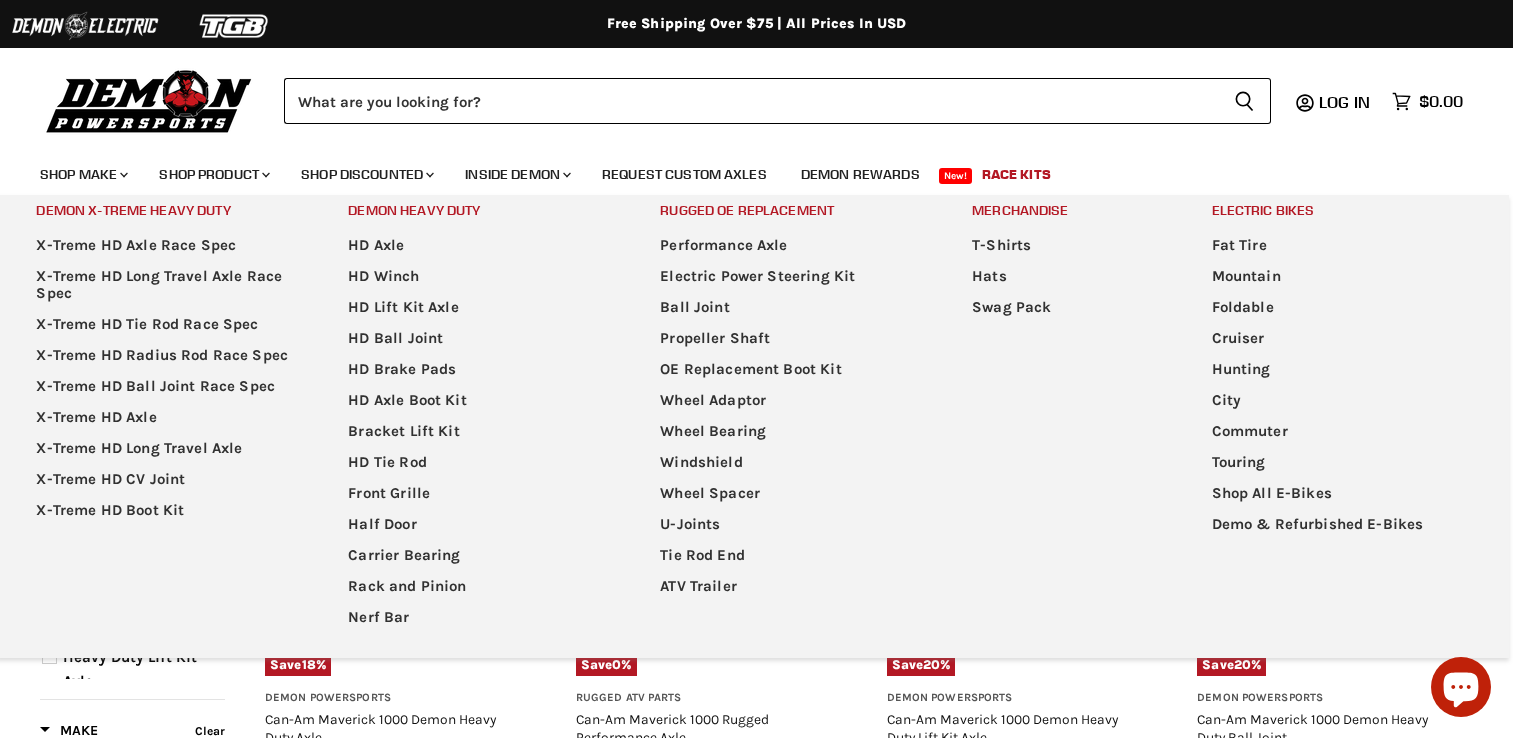 select on "**********" 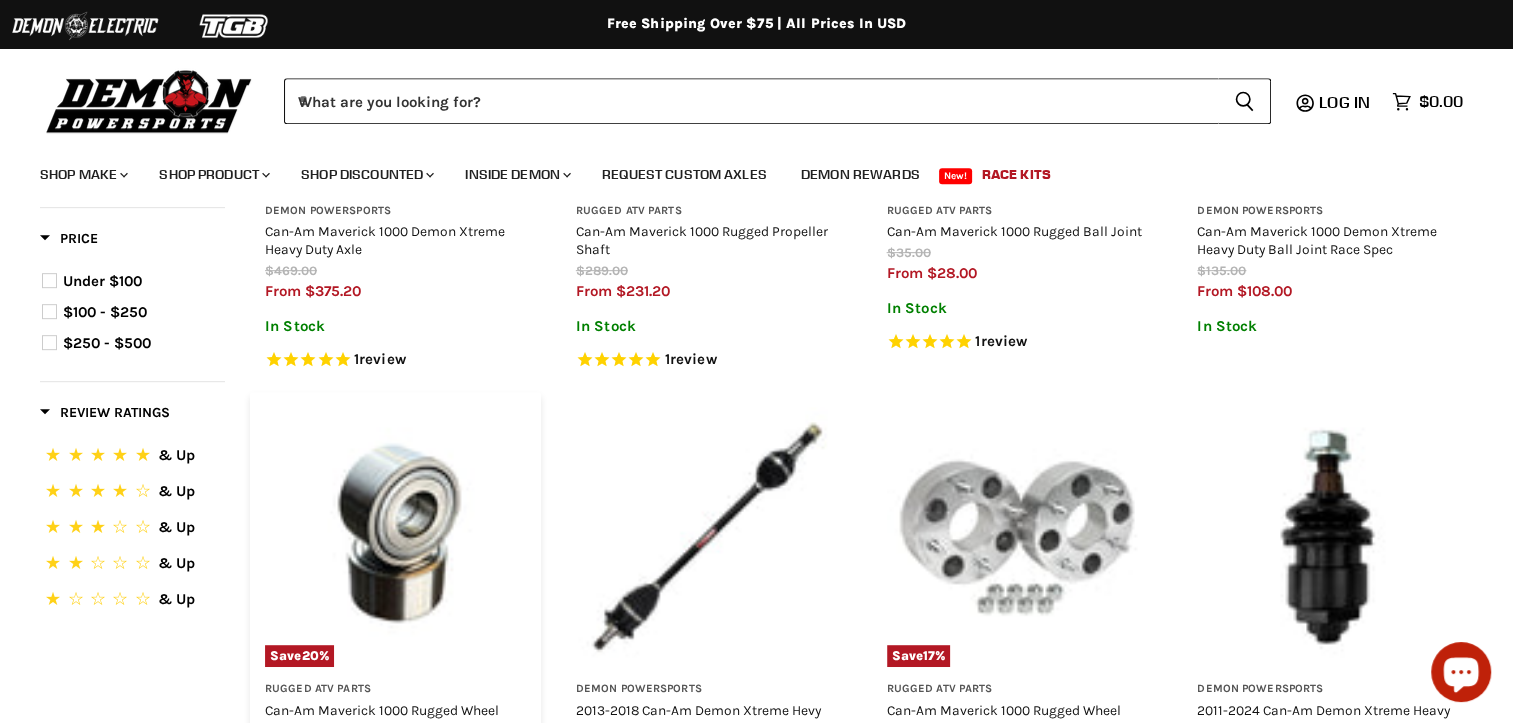 scroll, scrollTop: 1166, scrollLeft: 0, axis: vertical 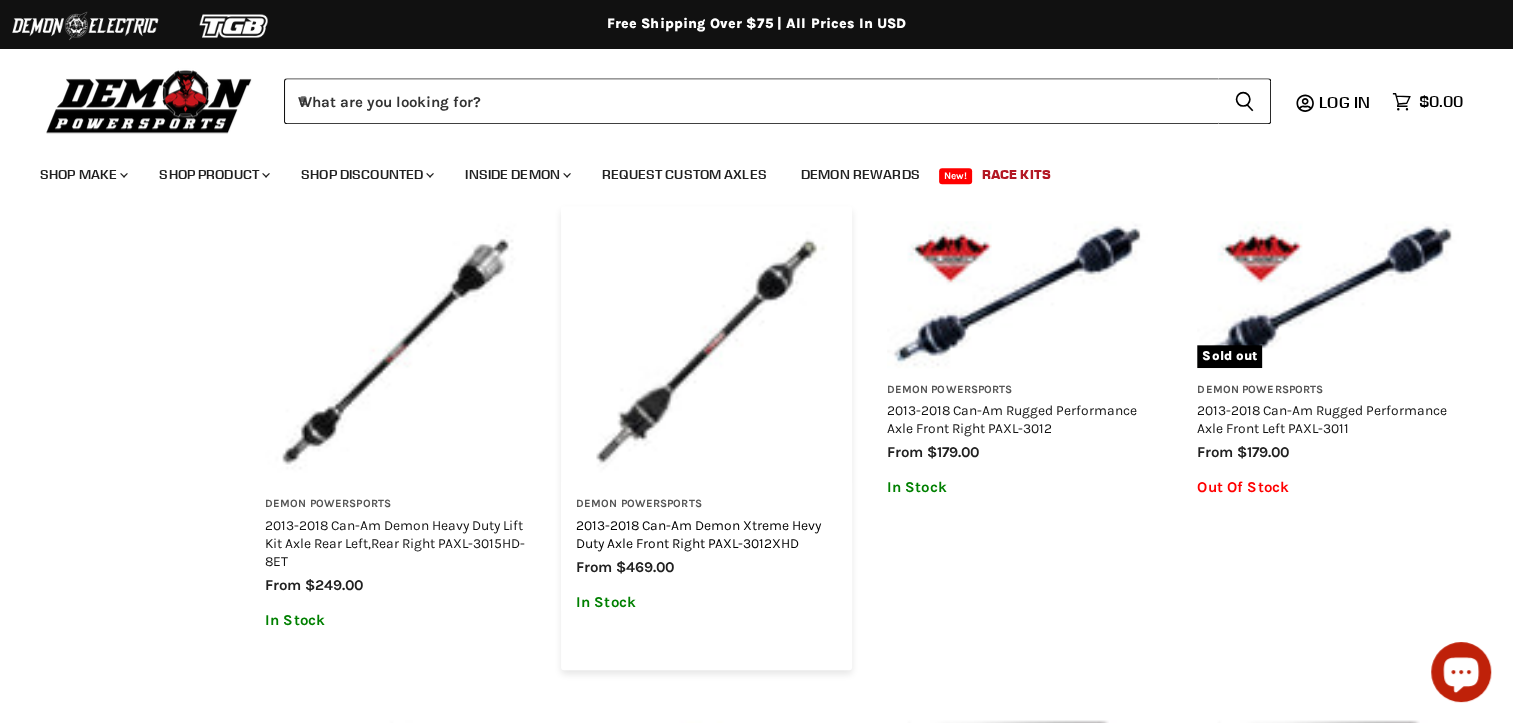 click on "2013-2018 Can-Am Demon Xtreme Hevy Duty Axle Front Right PAXL-3012XHD" at bounding box center [698, 534] 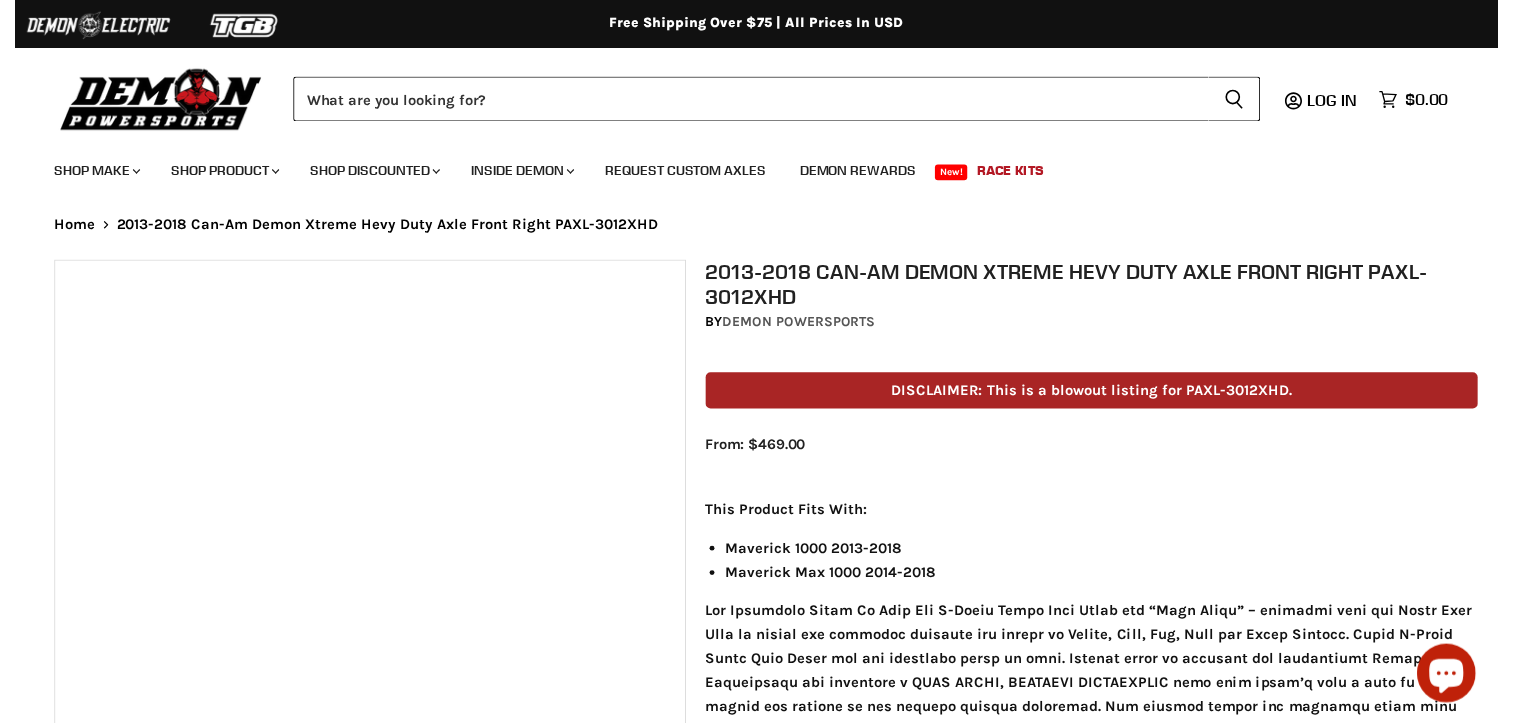 scroll, scrollTop: 0, scrollLeft: 0, axis: both 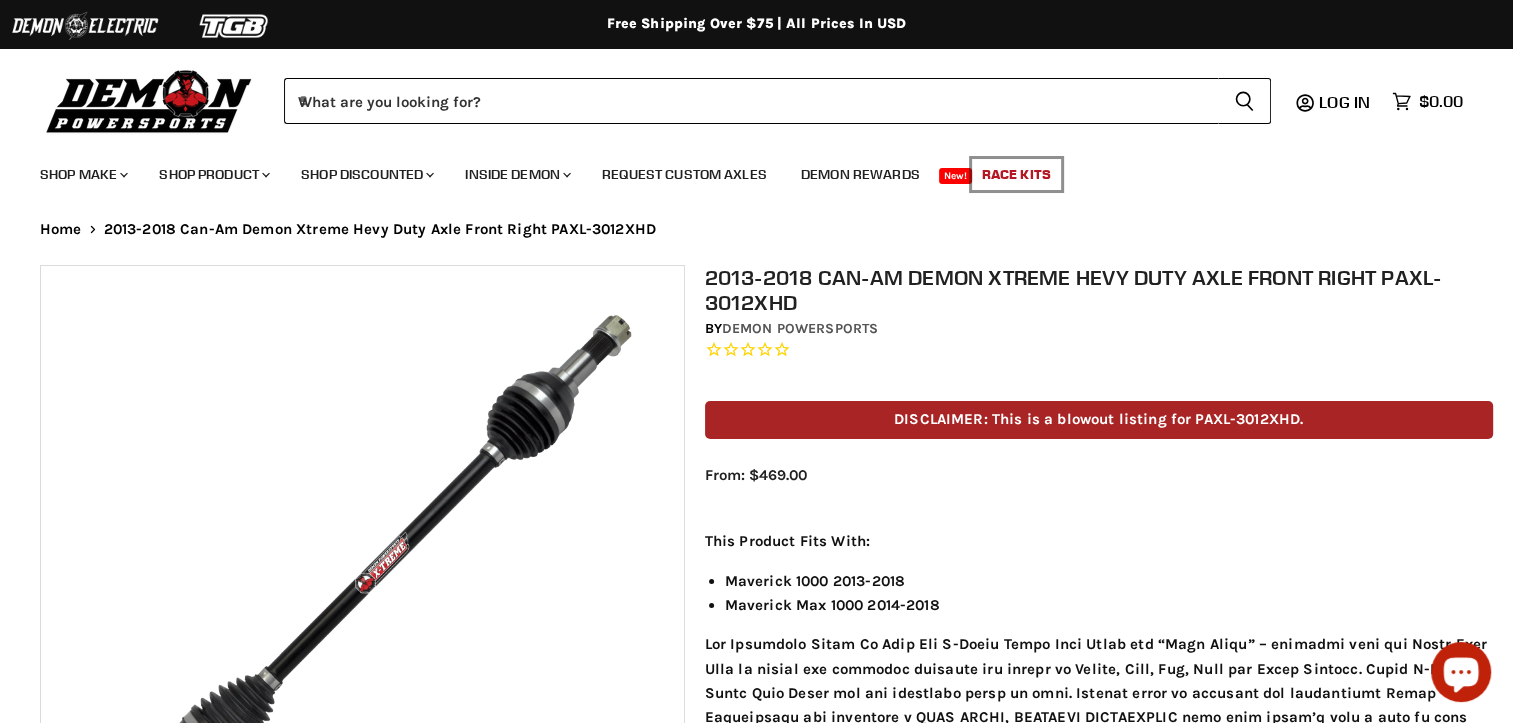 click on "Race Kits" at bounding box center [1016, 174] 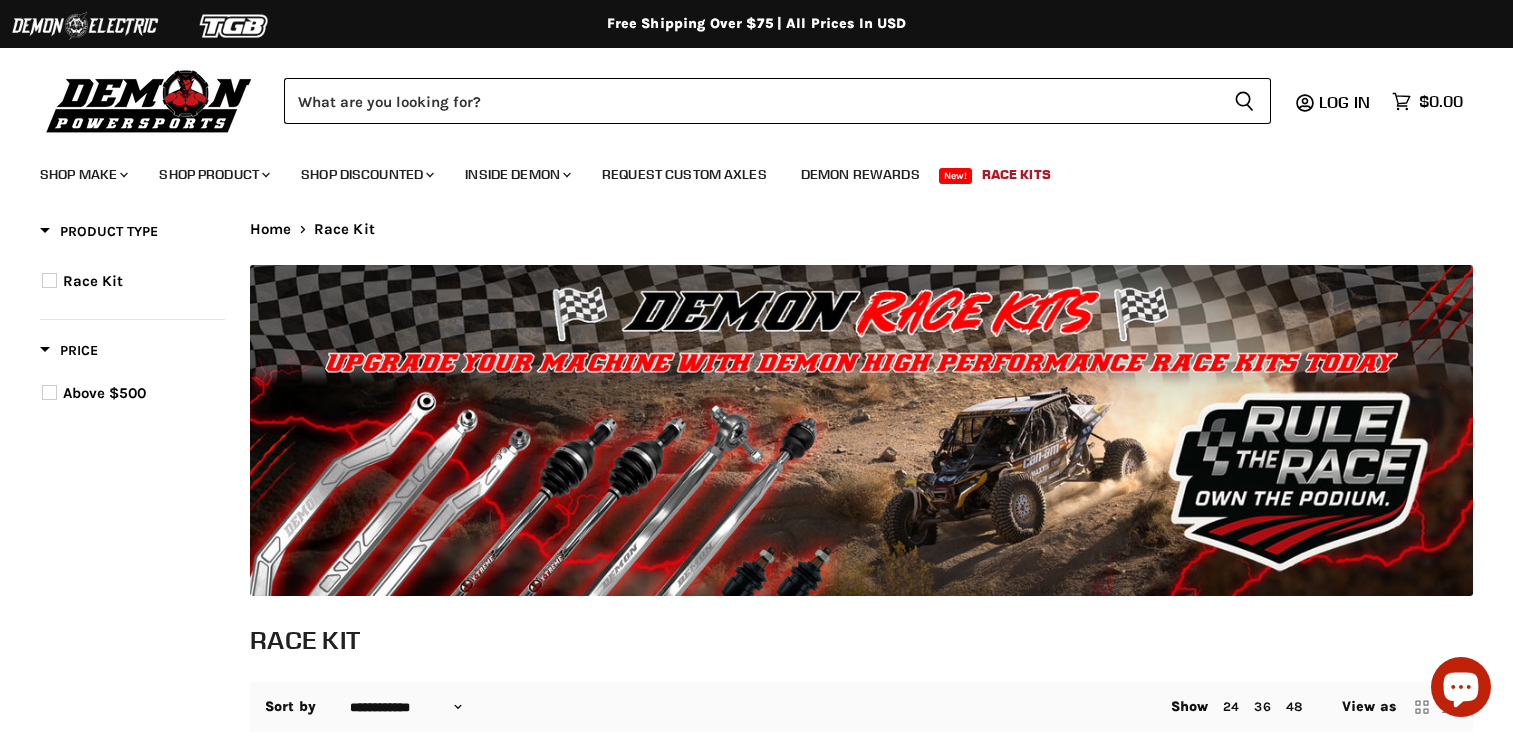 select on "**********" 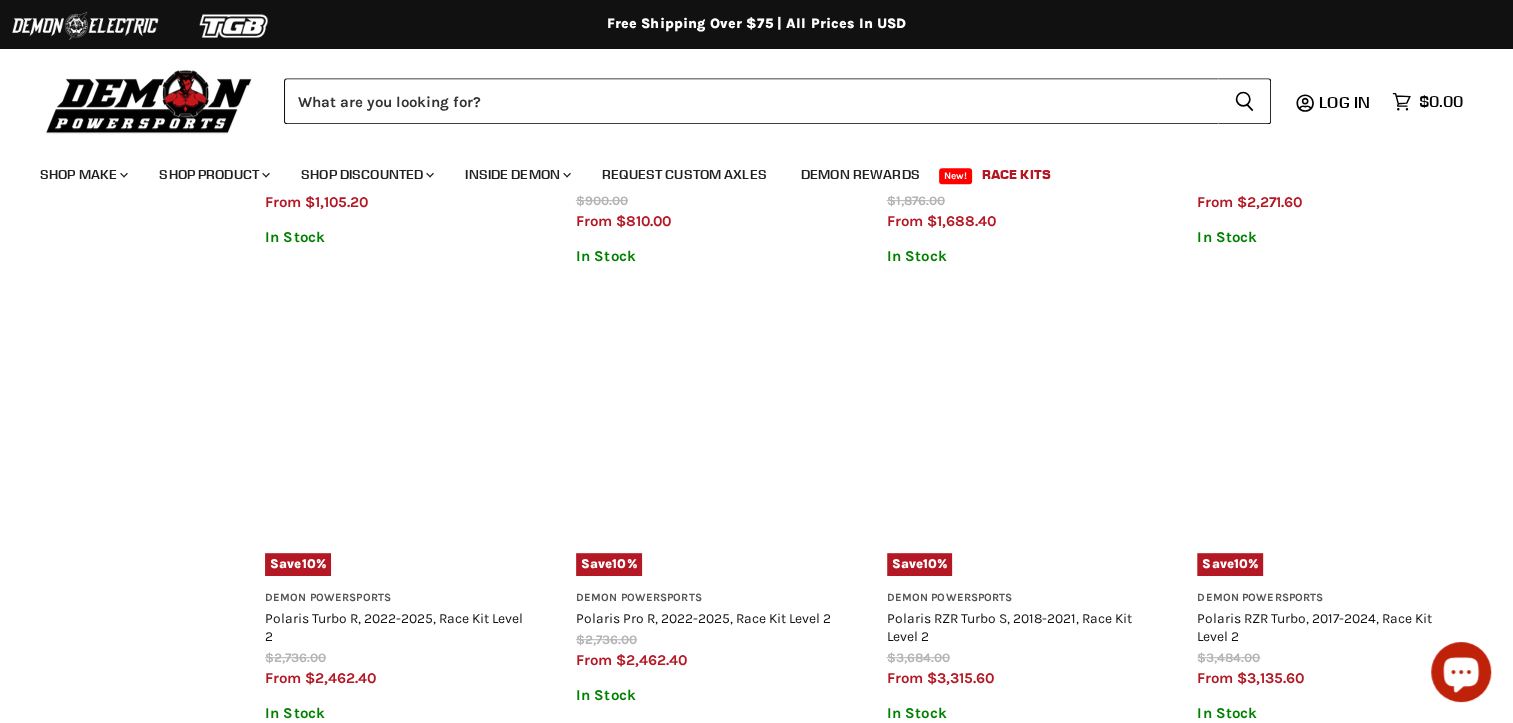 scroll, scrollTop: 1597, scrollLeft: 0, axis: vertical 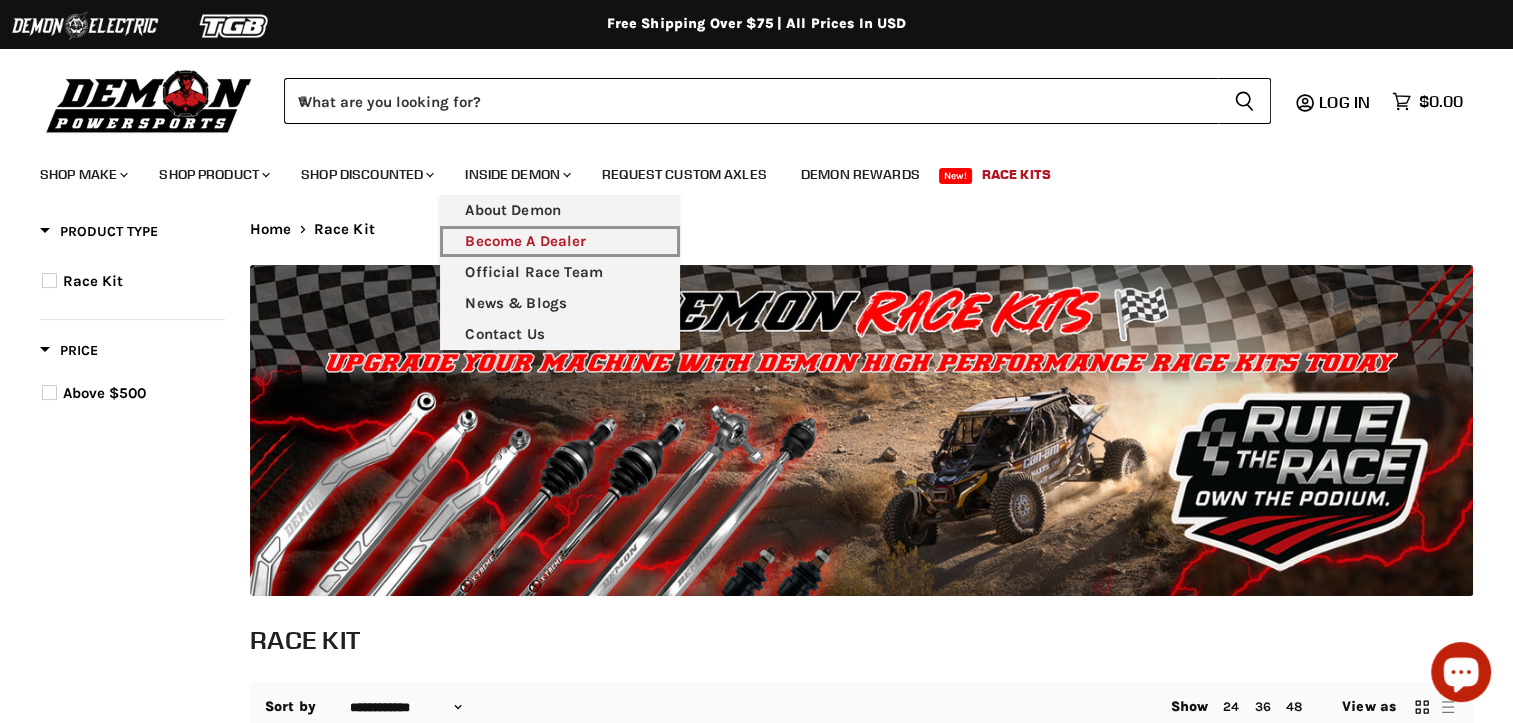 click on "Become A Dealer" at bounding box center [560, 241] 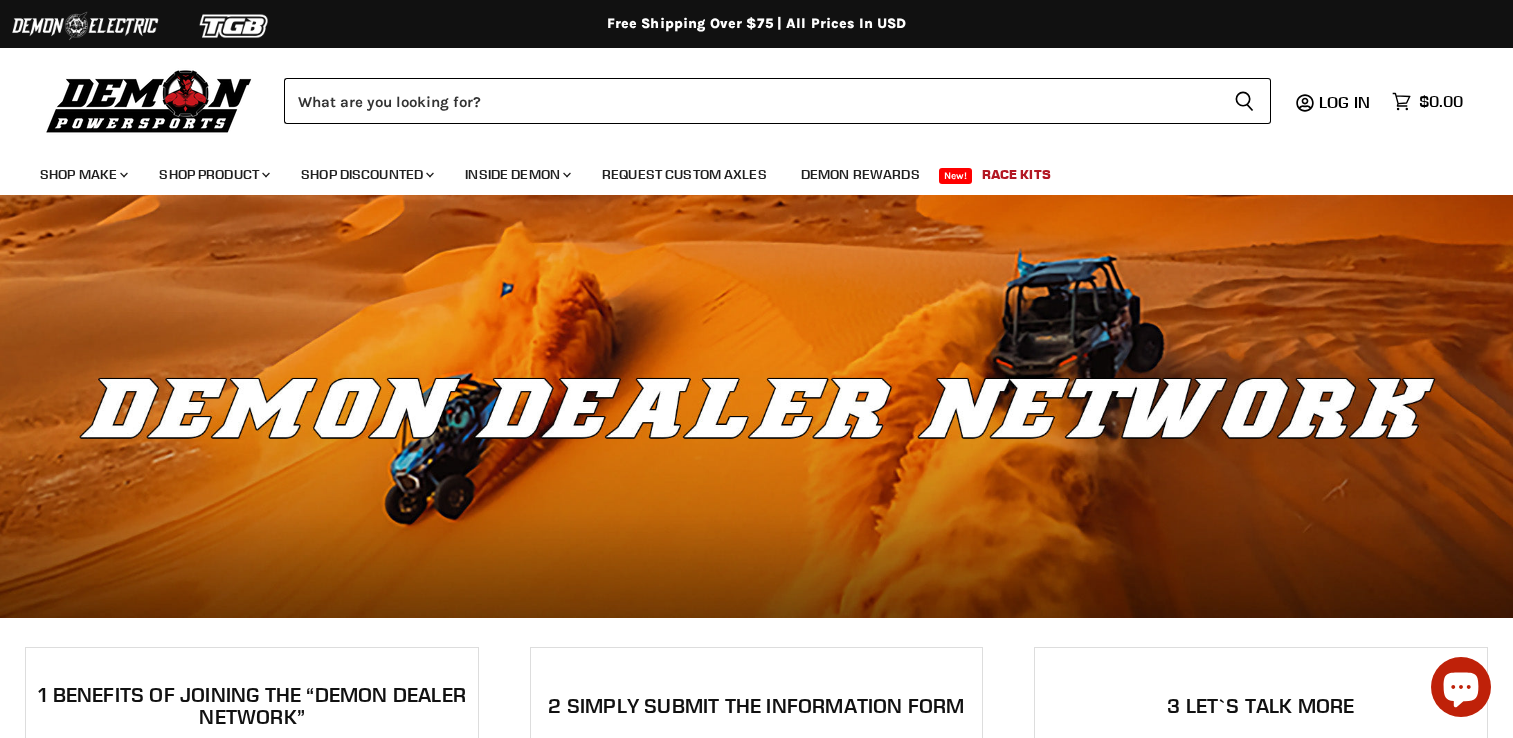 scroll, scrollTop: 0, scrollLeft: 0, axis: both 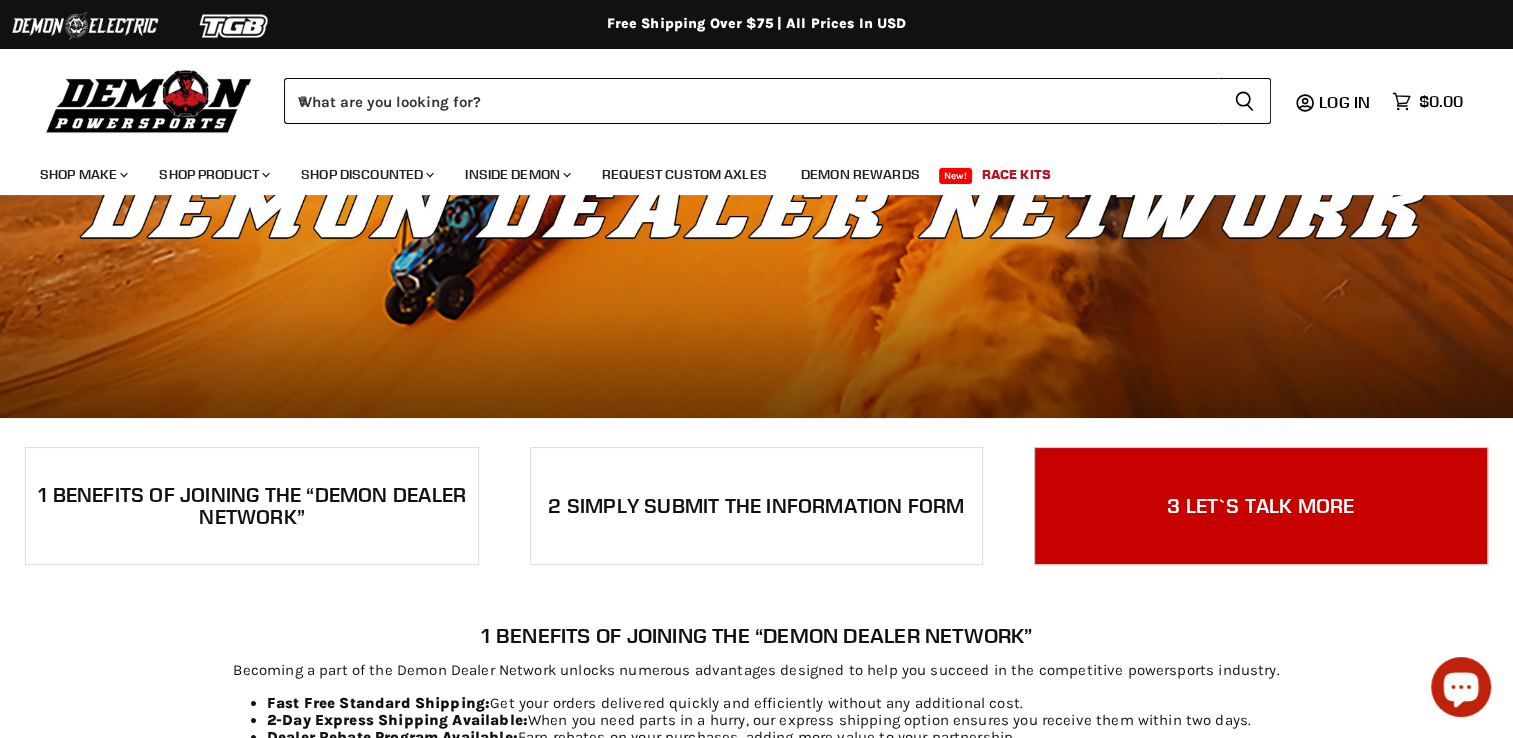 click on "3 Let`s Talk More" at bounding box center [1261, 506] 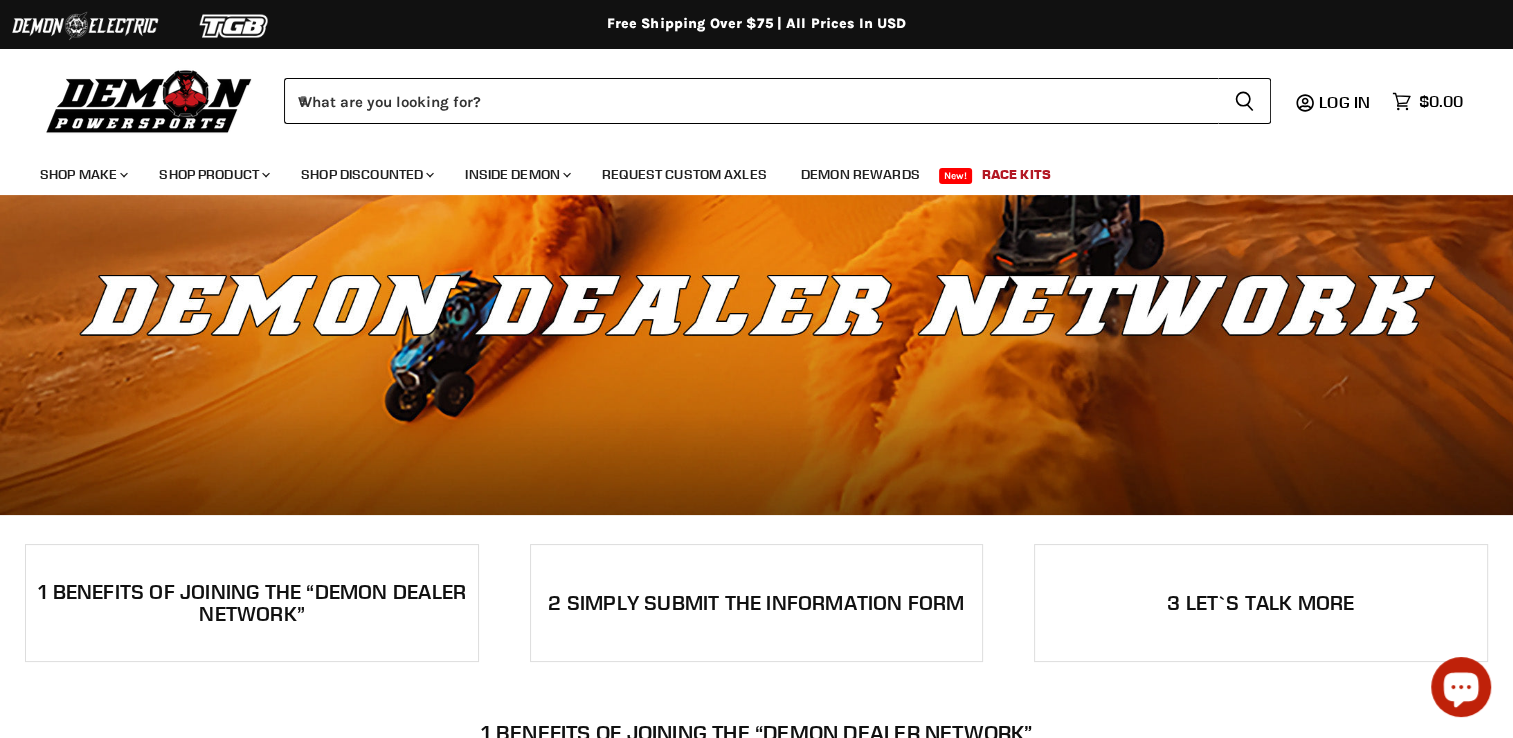 scroll, scrollTop: 0, scrollLeft: 0, axis: both 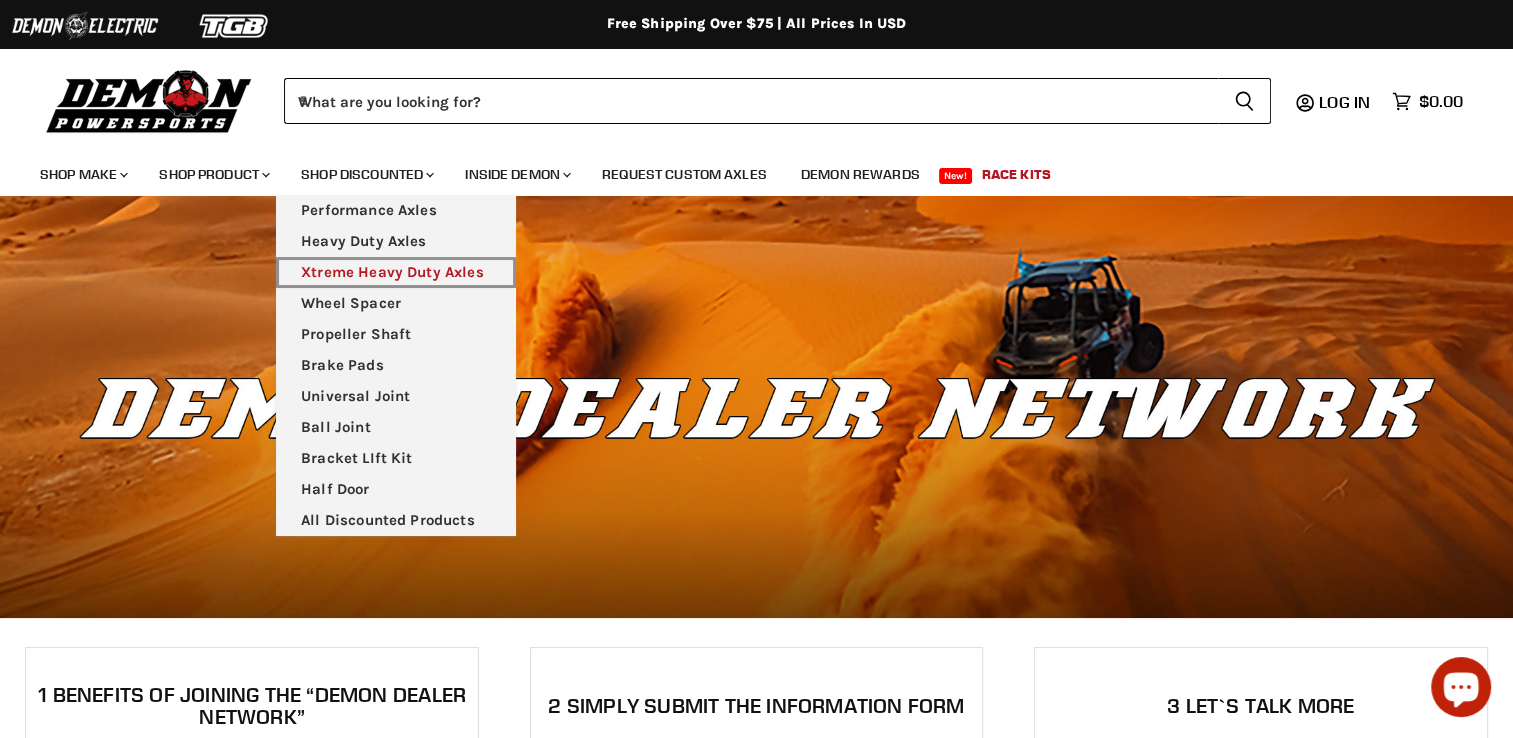 click on "Xtreme Heavy Duty Axles" at bounding box center (396, 272) 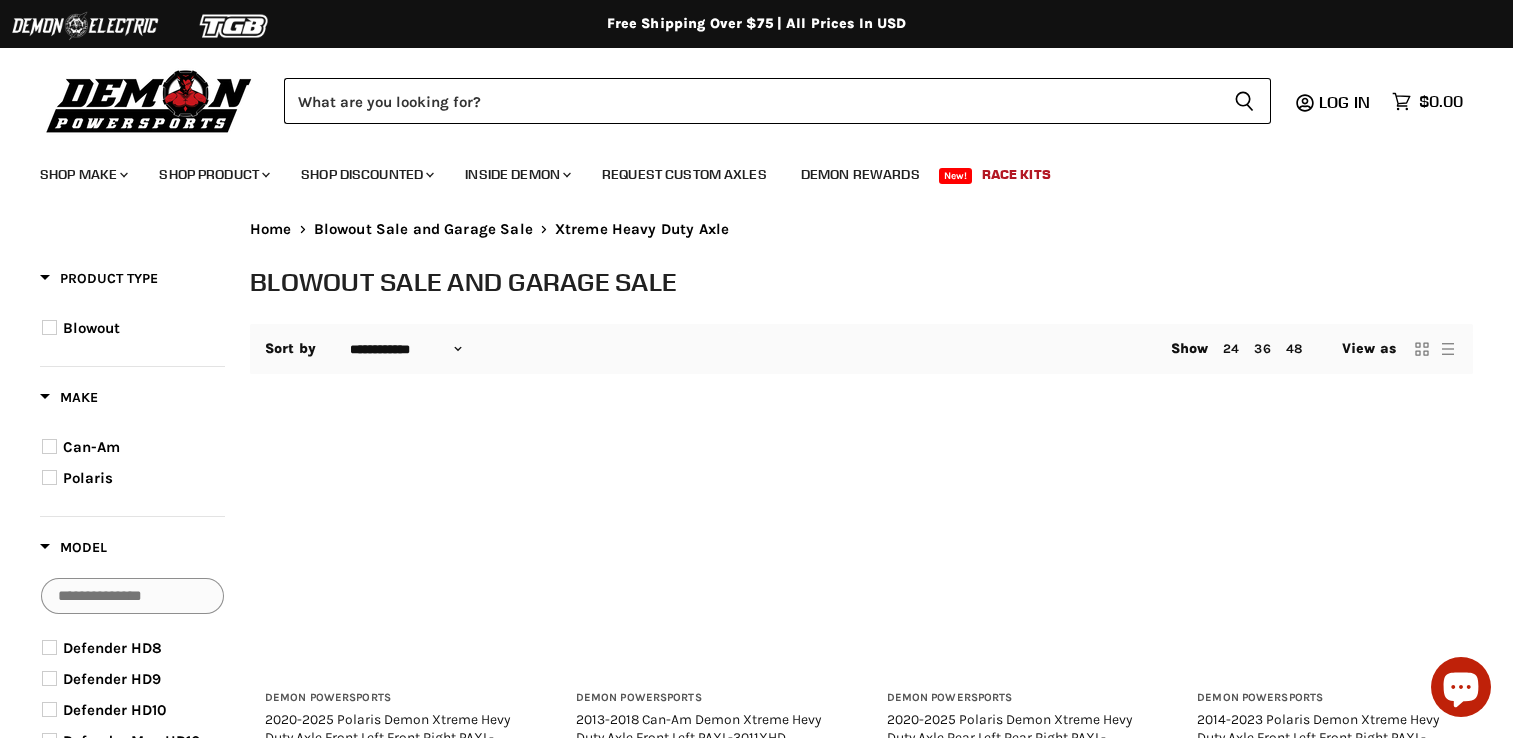 select on "**********" 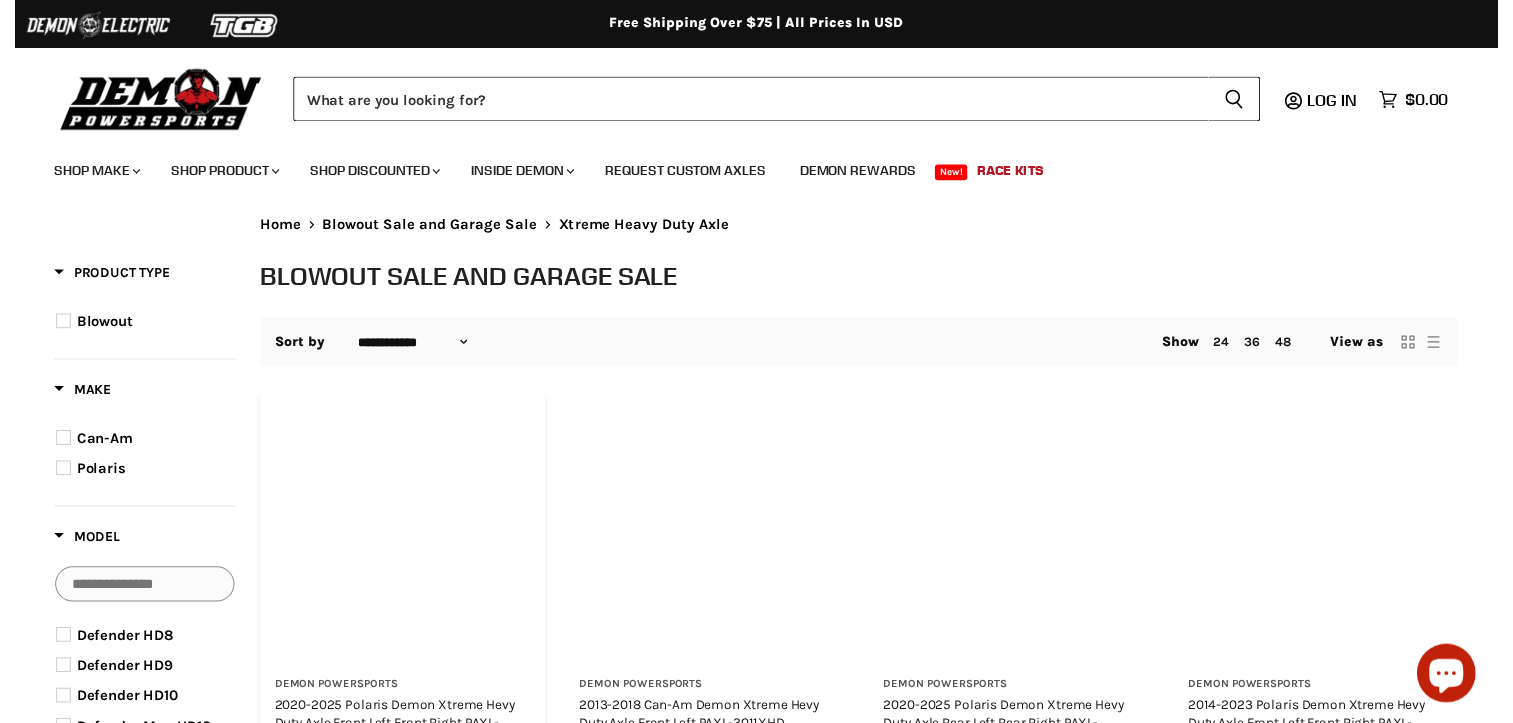 scroll, scrollTop: 0, scrollLeft: 0, axis: both 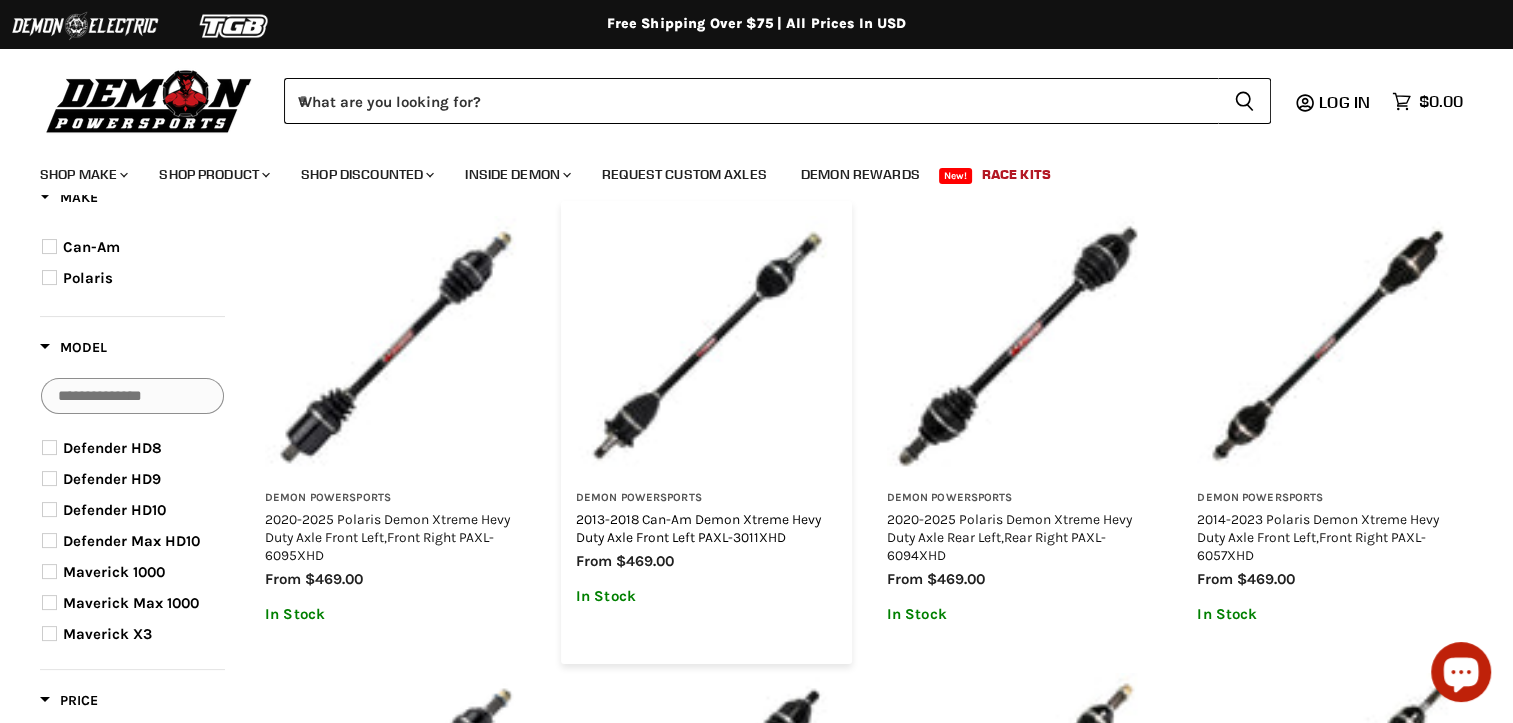 click on "2013-2018 Can-Am Demon Xtreme Hevy Duty Axle Front Left PAXL-3011XHD" at bounding box center [698, 528] 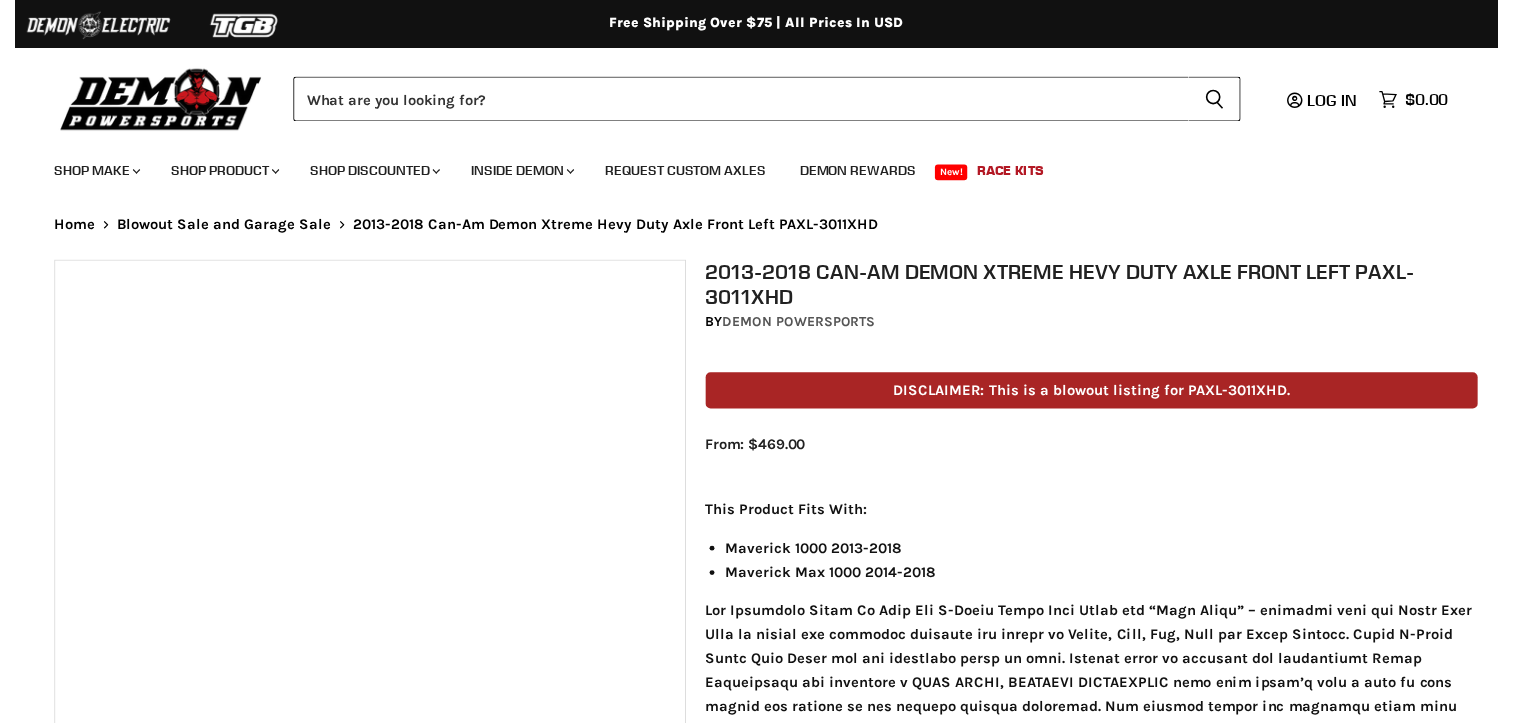 scroll, scrollTop: 0, scrollLeft: 0, axis: both 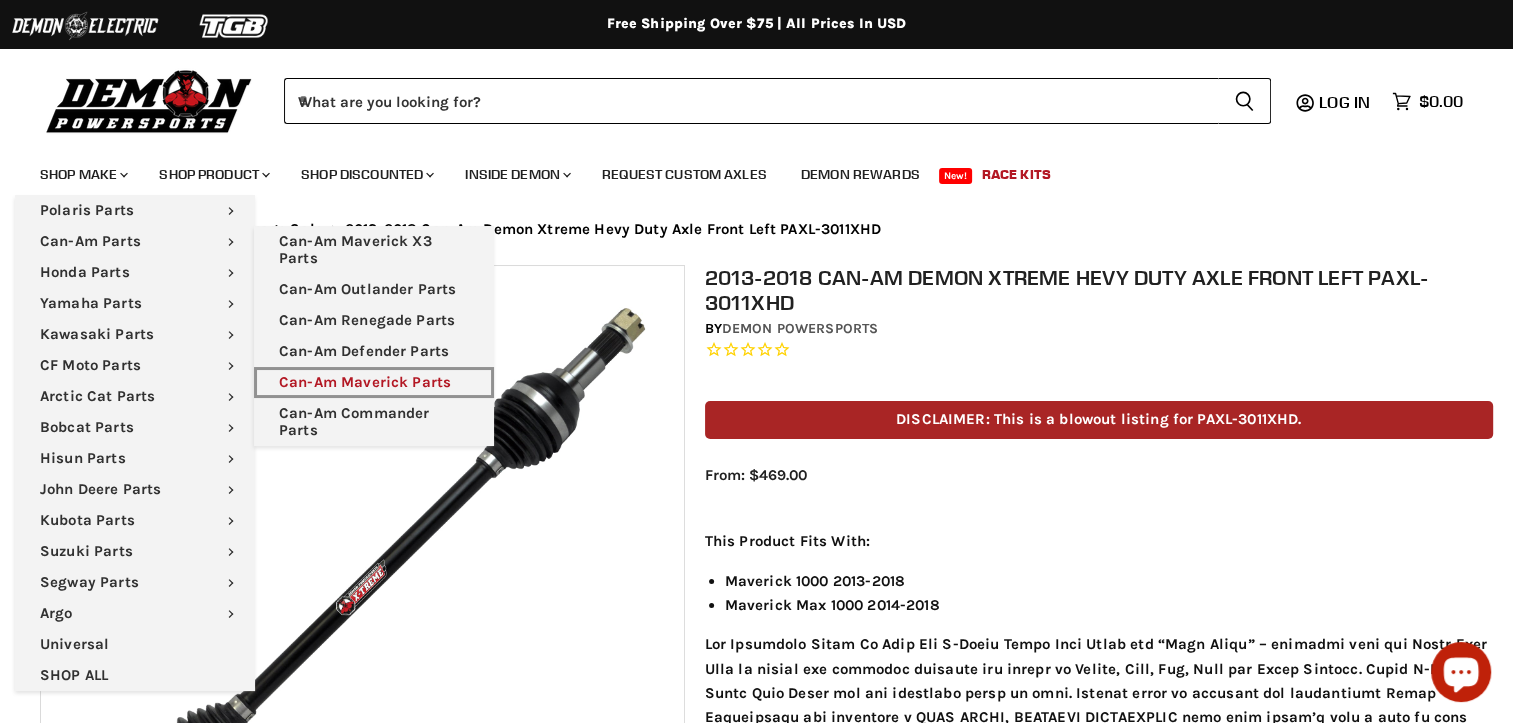 click on "Can-Am Maverick Parts" at bounding box center [374, 382] 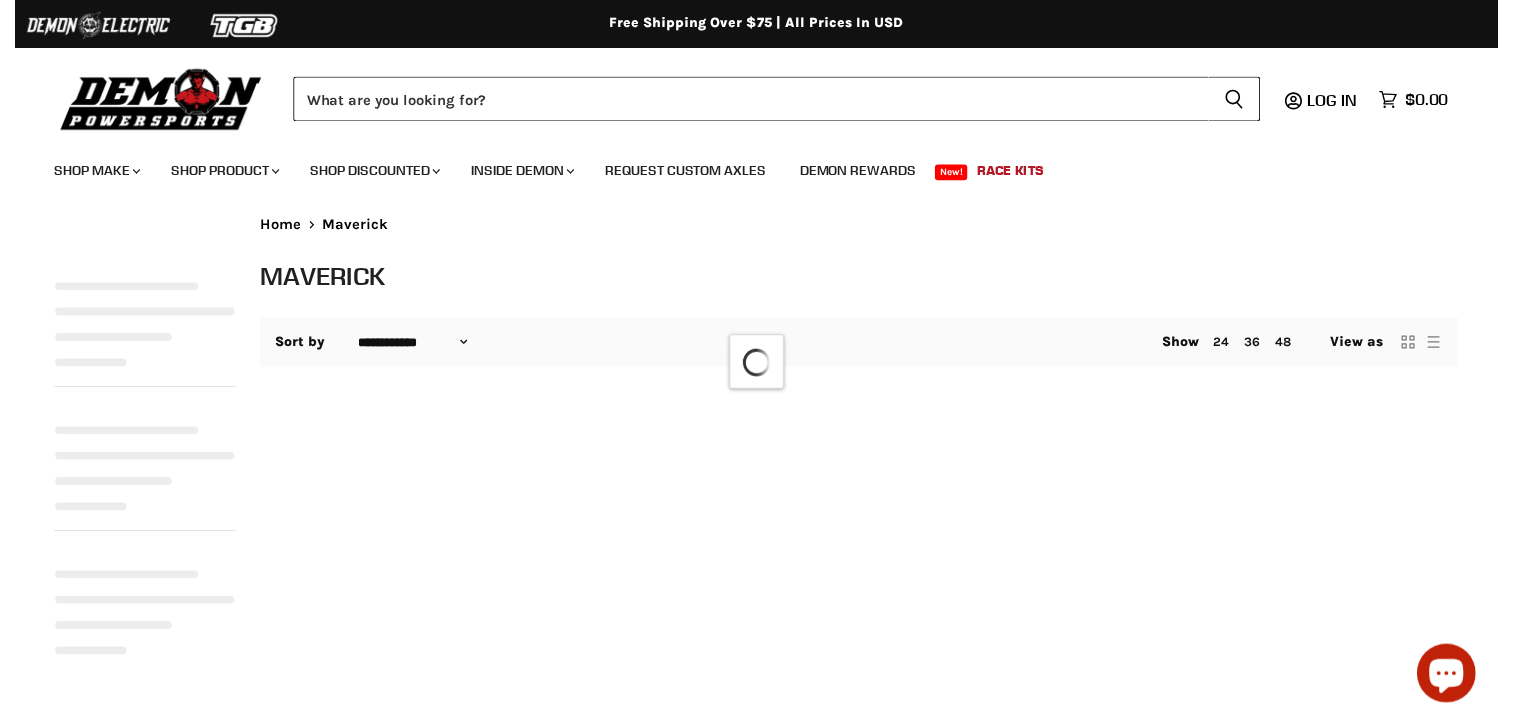 scroll, scrollTop: 0, scrollLeft: 0, axis: both 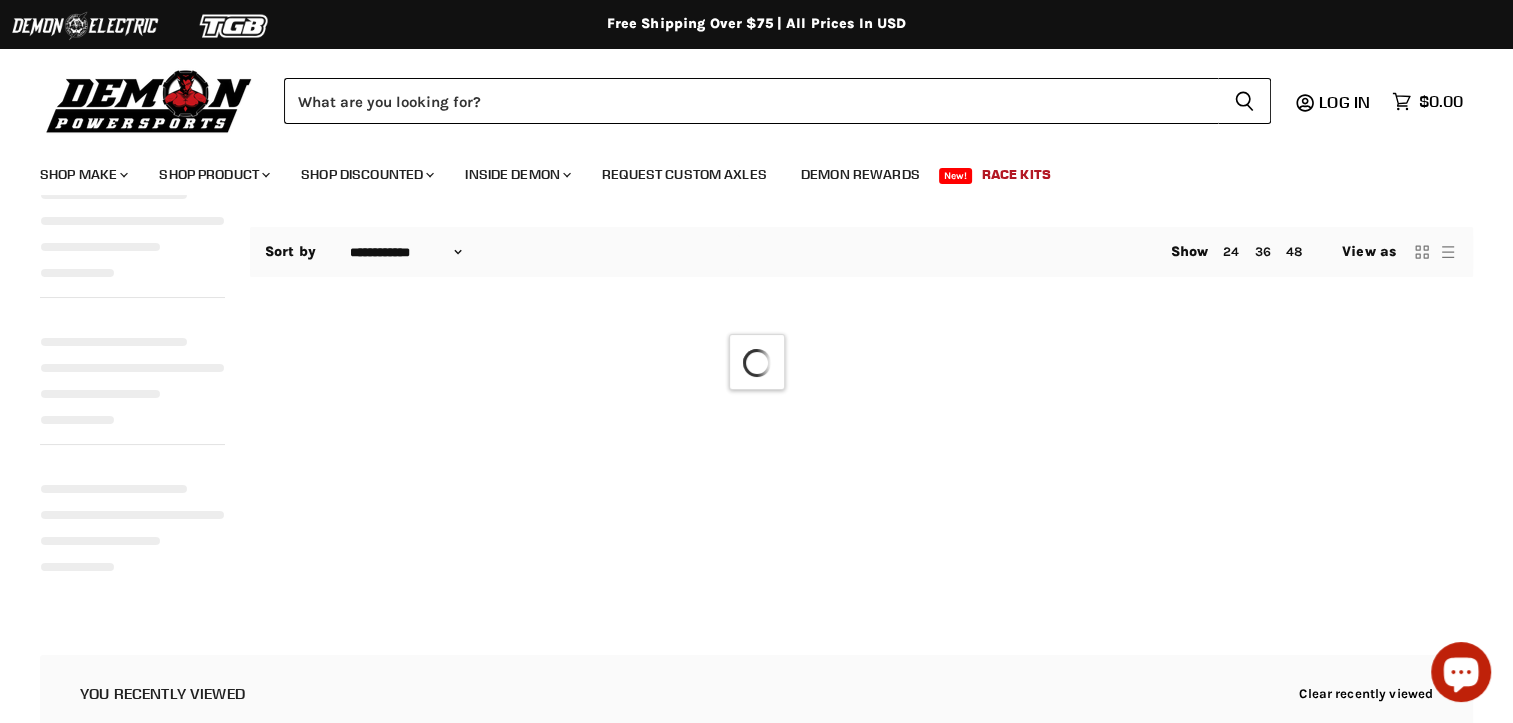select on "**********" 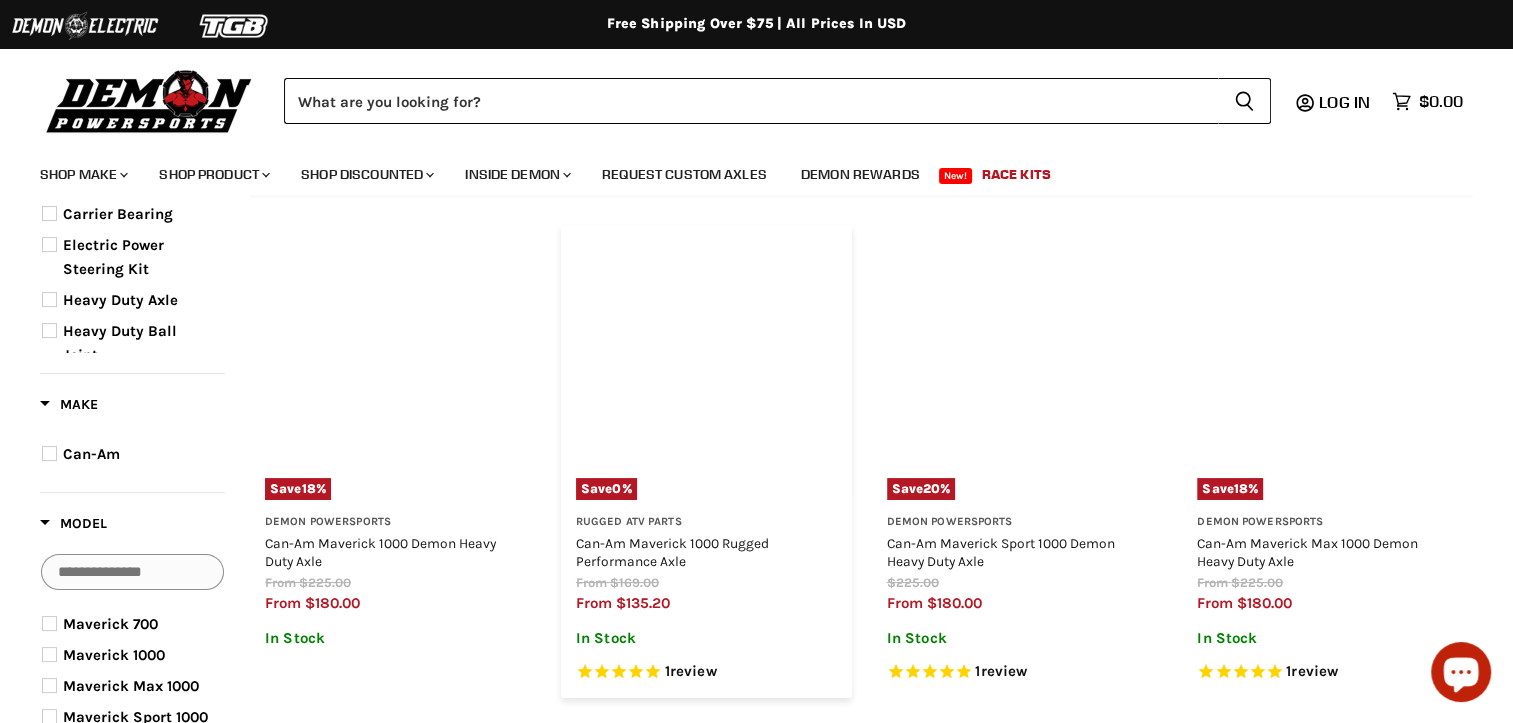 scroll, scrollTop: 200, scrollLeft: 0, axis: vertical 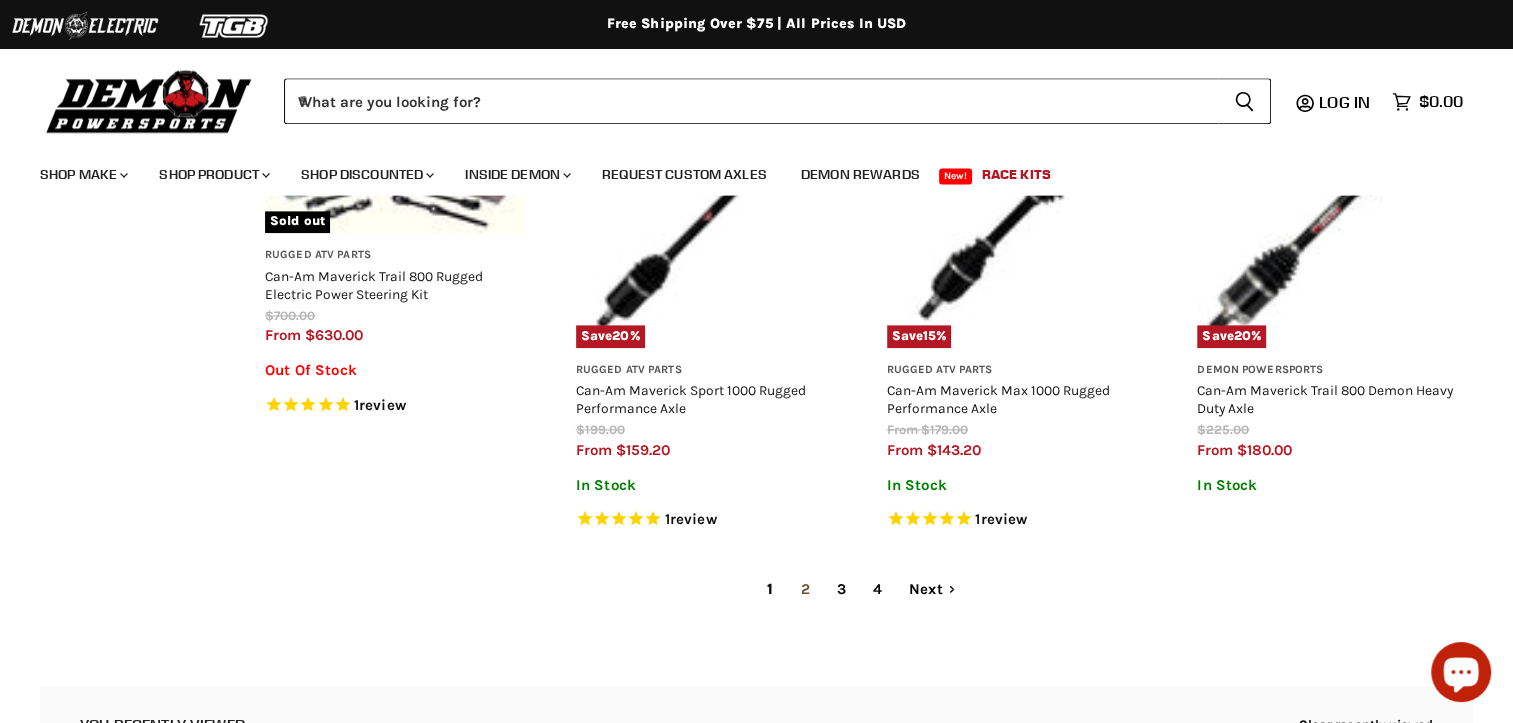 click on "2" at bounding box center [805, 589] 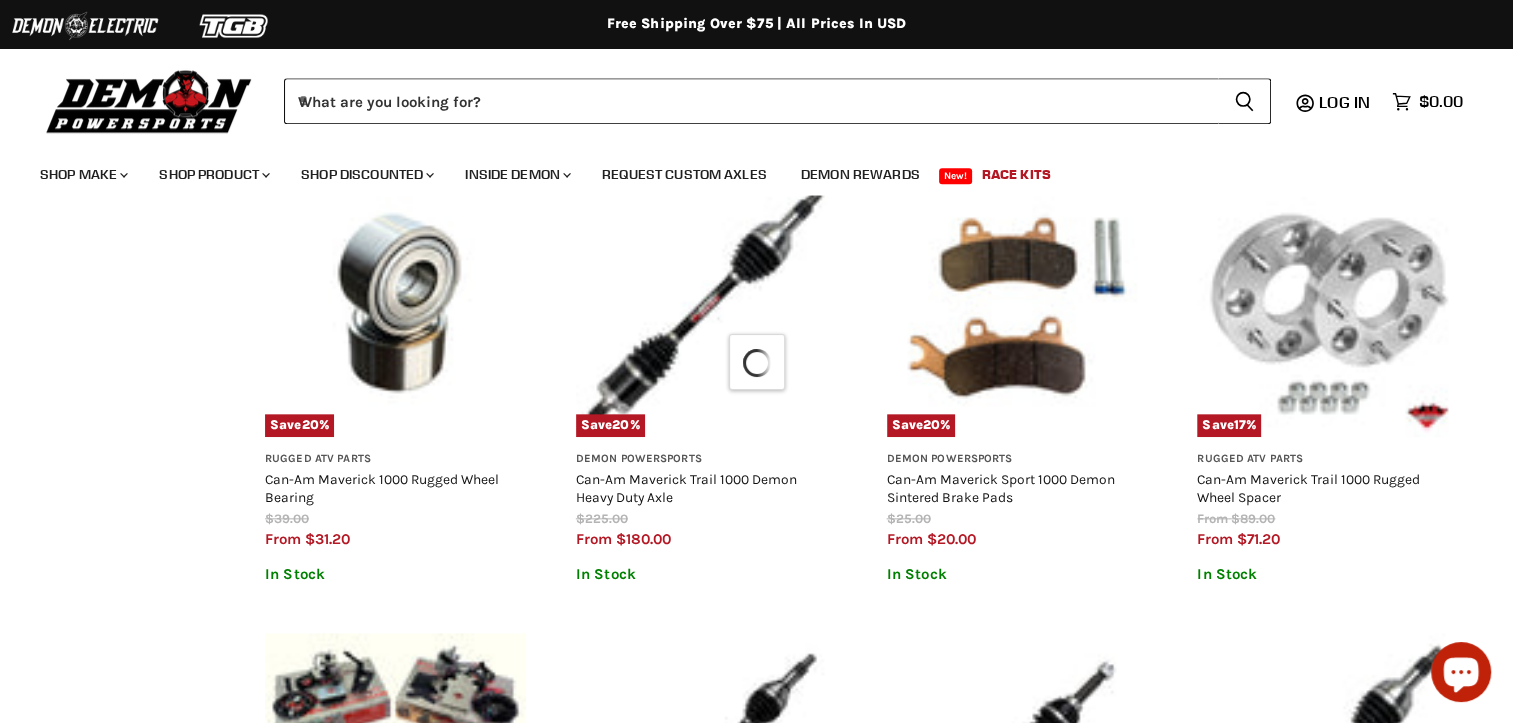 select on "**********" 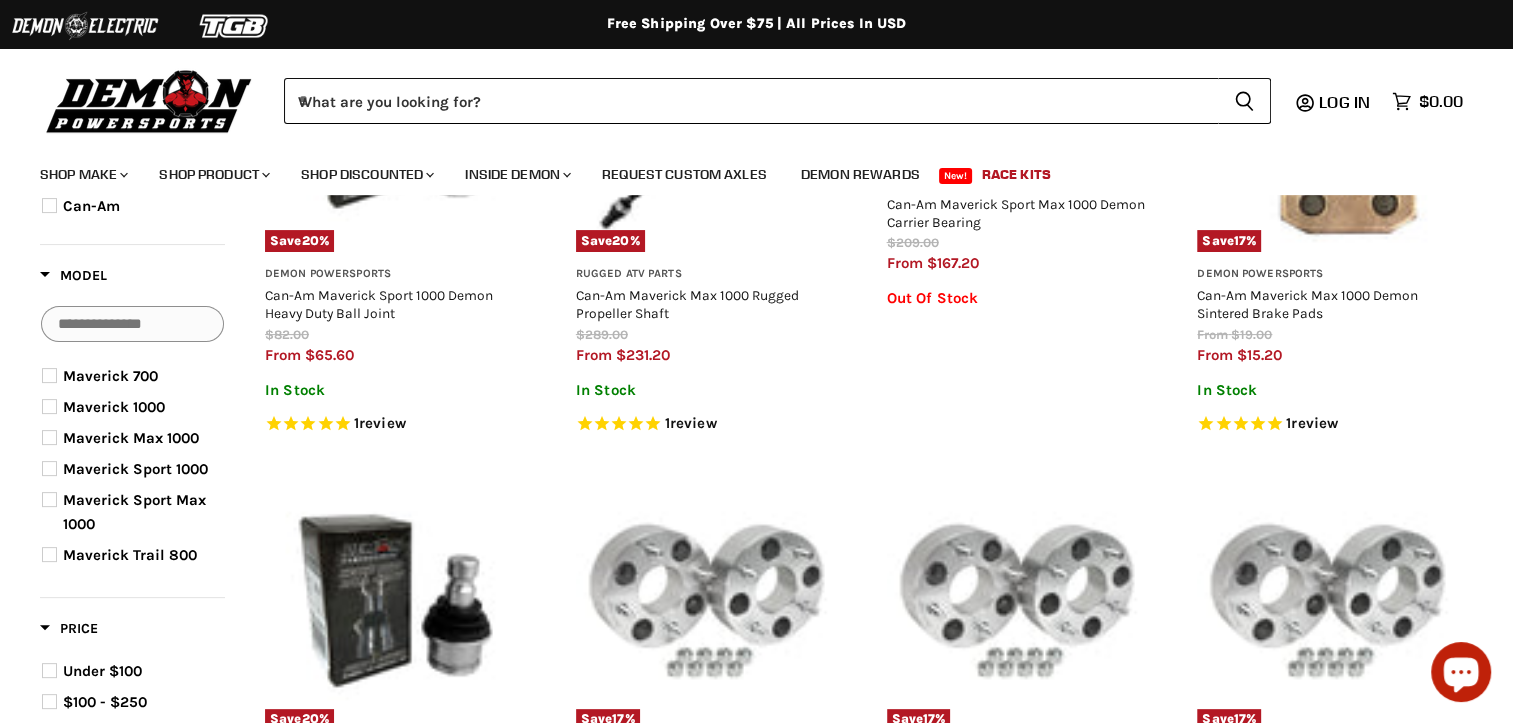 scroll, scrollTop: 350, scrollLeft: 0, axis: vertical 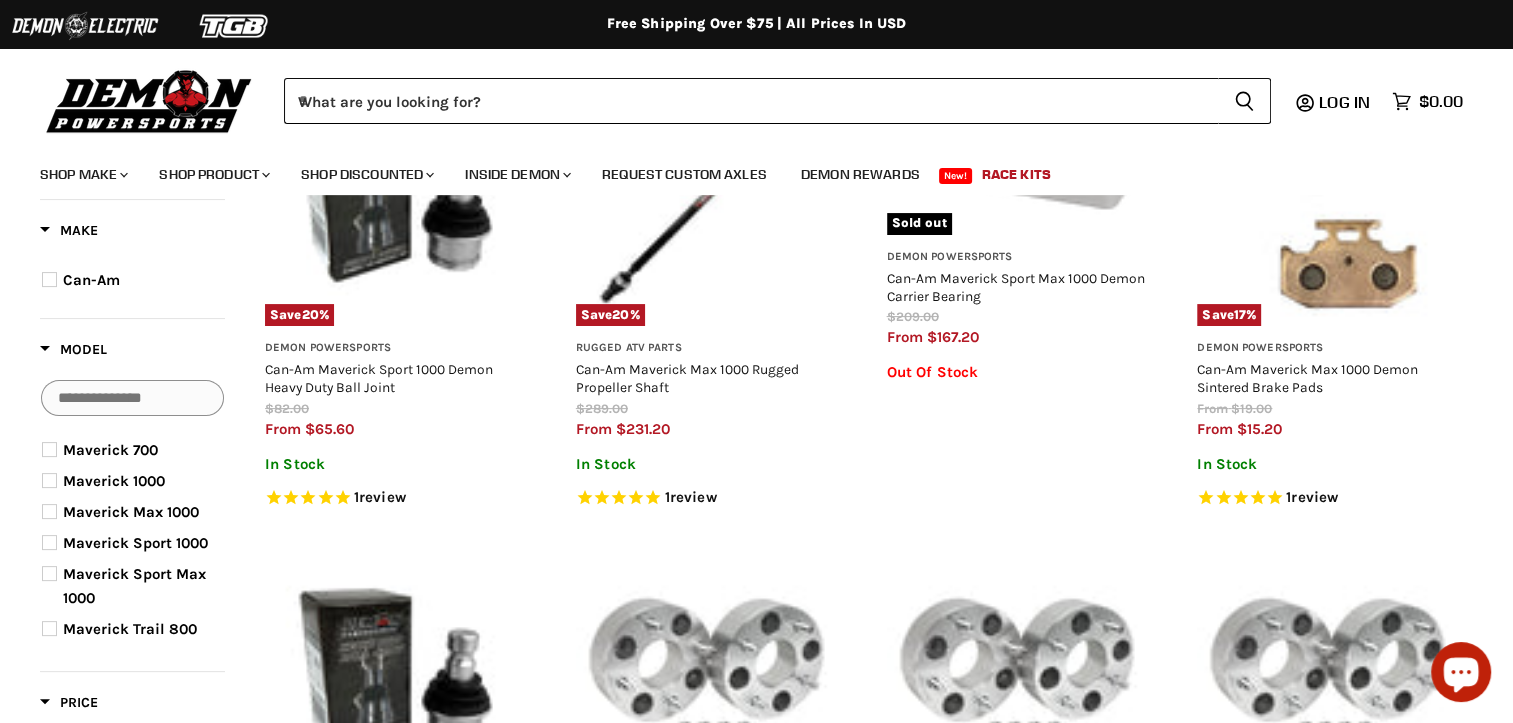 click on "Maverick 1000" at bounding box center (125, 481) 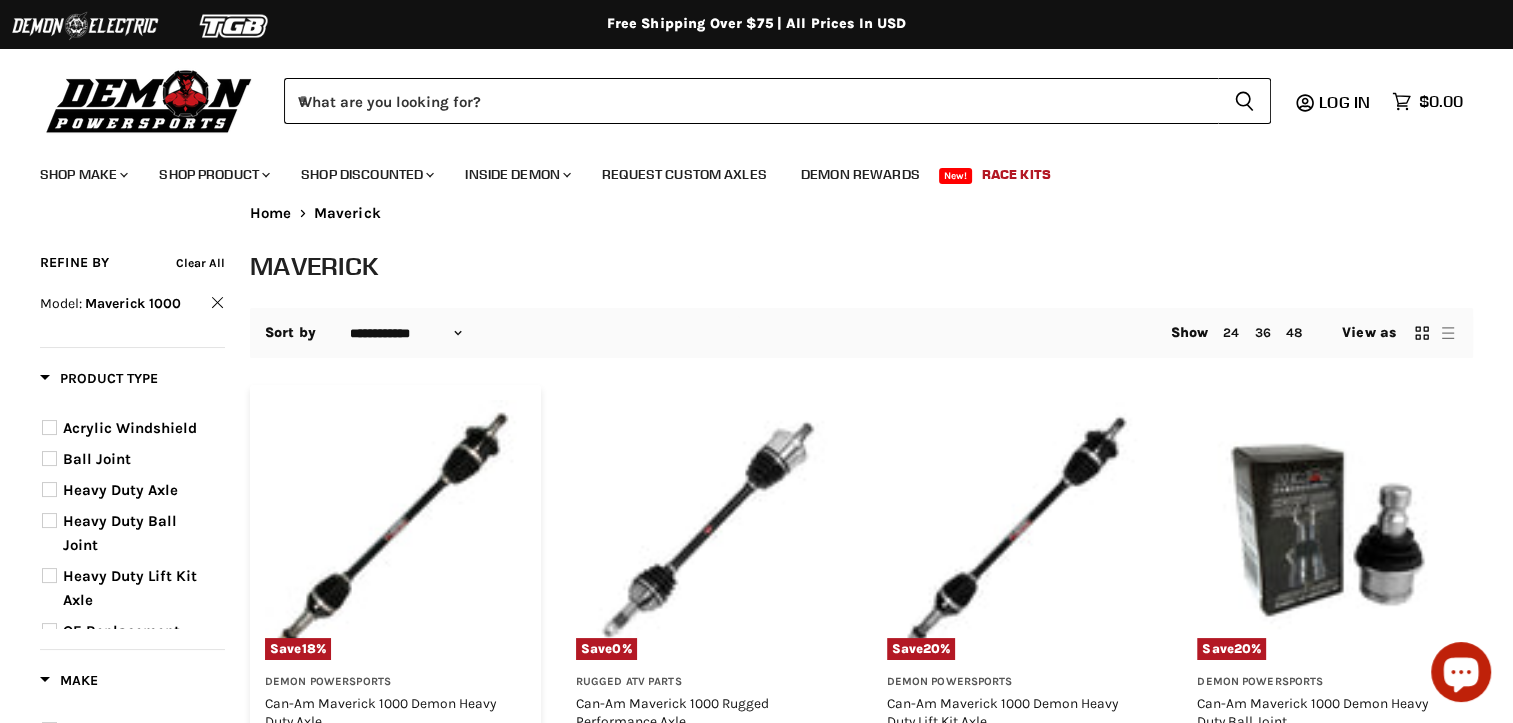 scroll, scrollTop: 0, scrollLeft: 0, axis: both 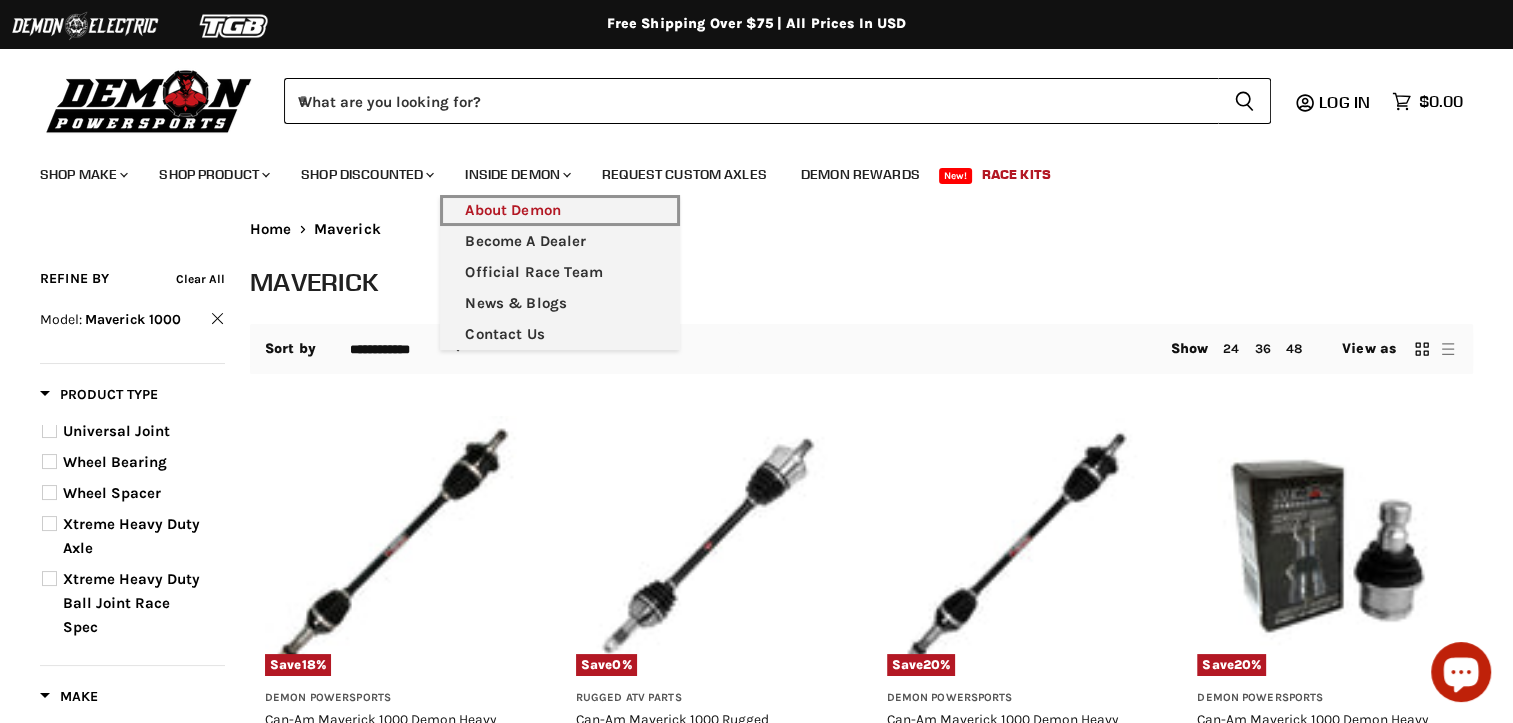 click on "About Demon" at bounding box center [560, 210] 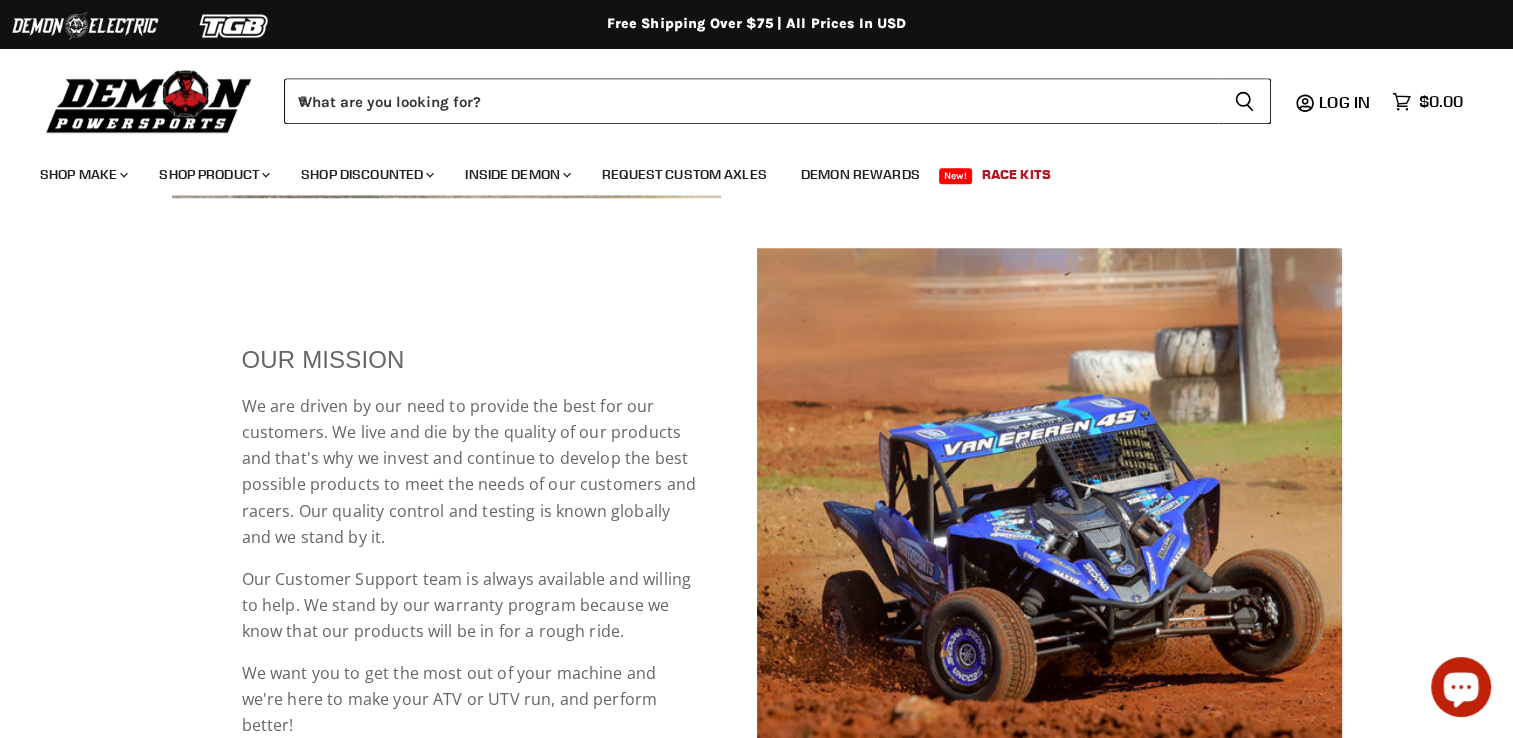 scroll, scrollTop: 1700, scrollLeft: 0, axis: vertical 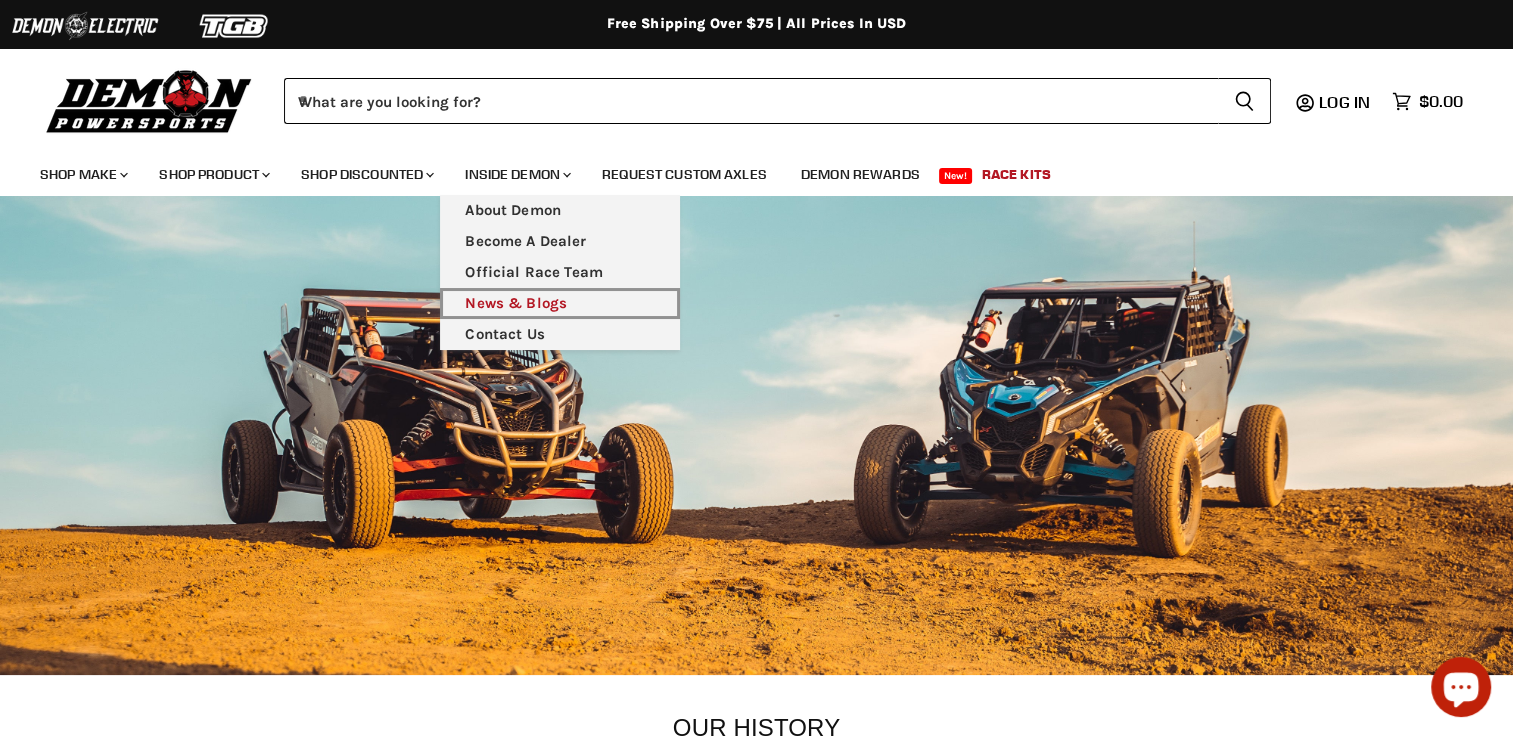 click on "News & Blogs" at bounding box center (560, 303) 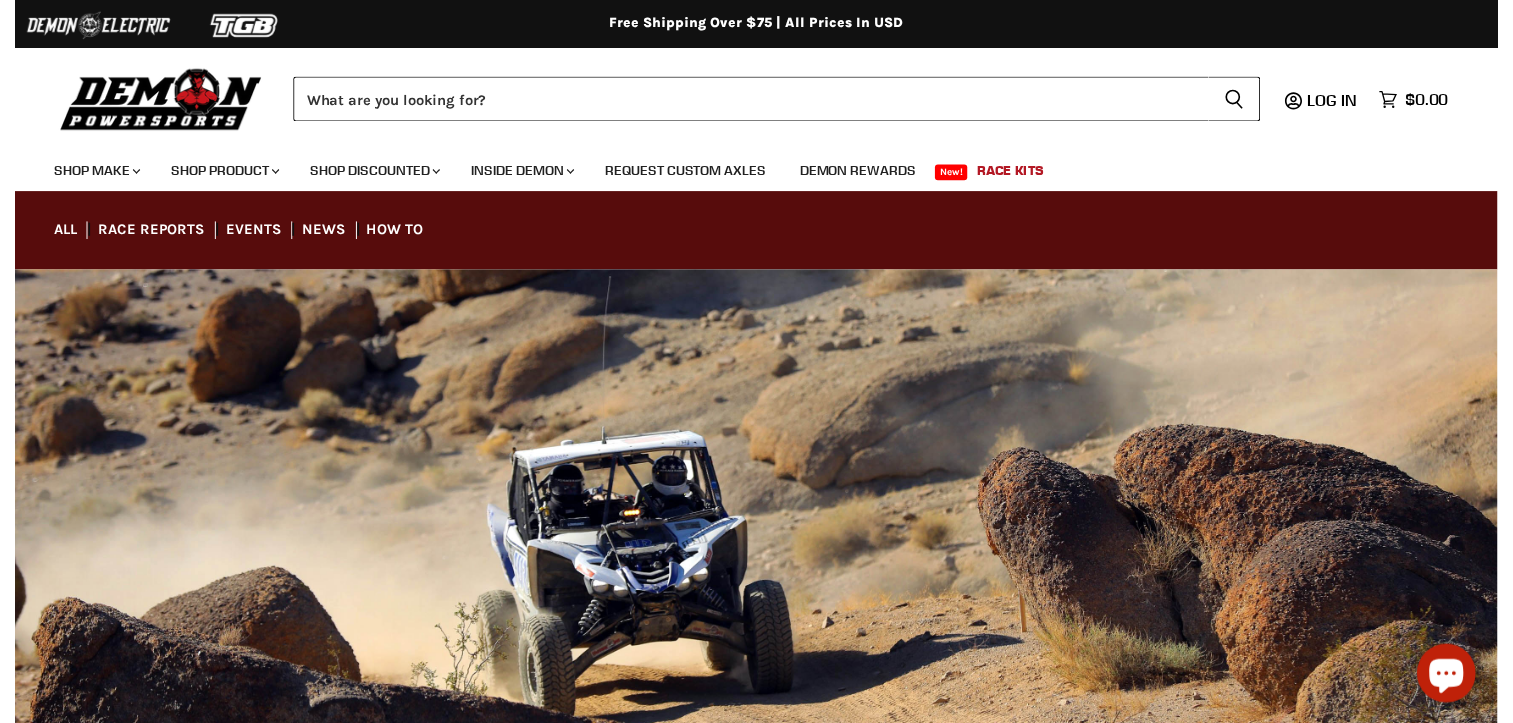 scroll, scrollTop: 0, scrollLeft: 0, axis: both 